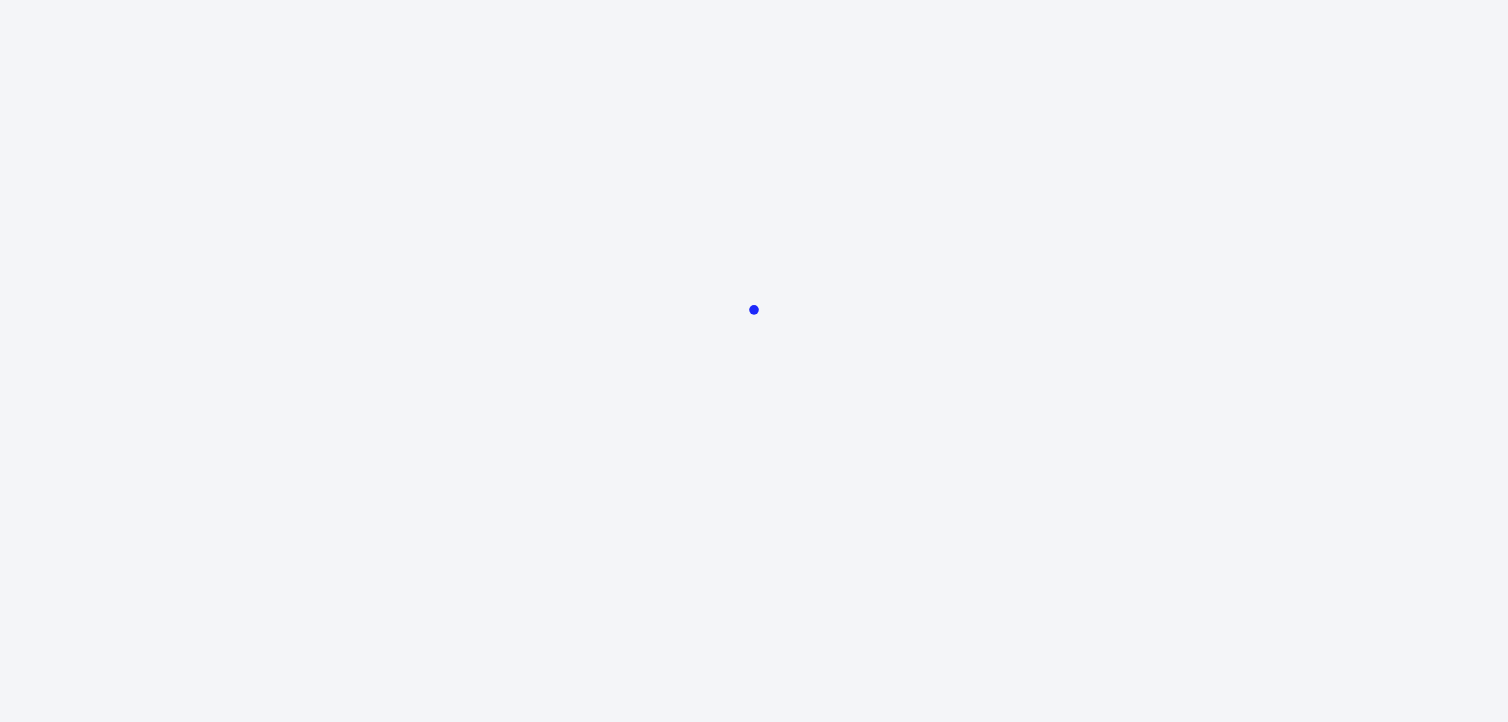 scroll, scrollTop: 0, scrollLeft: 0, axis: both 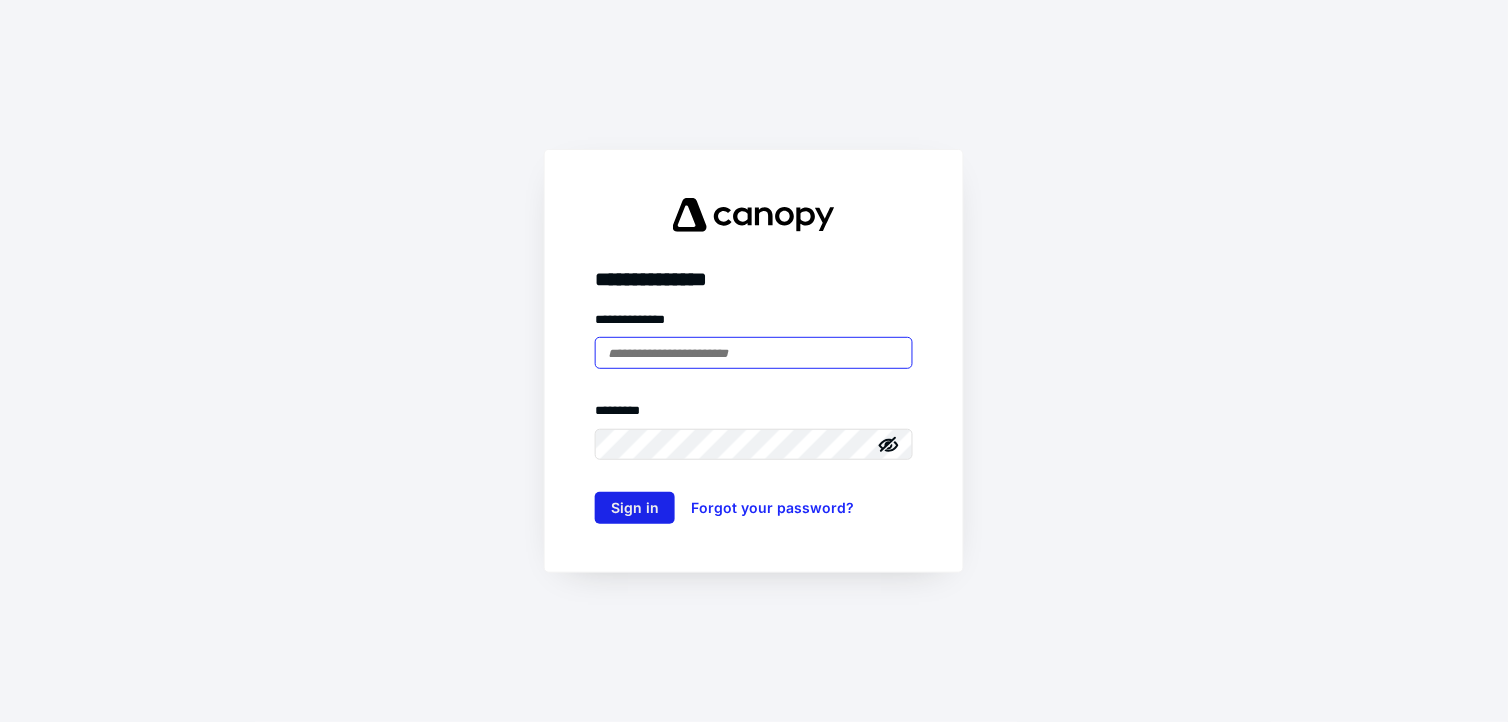 type on "**********" 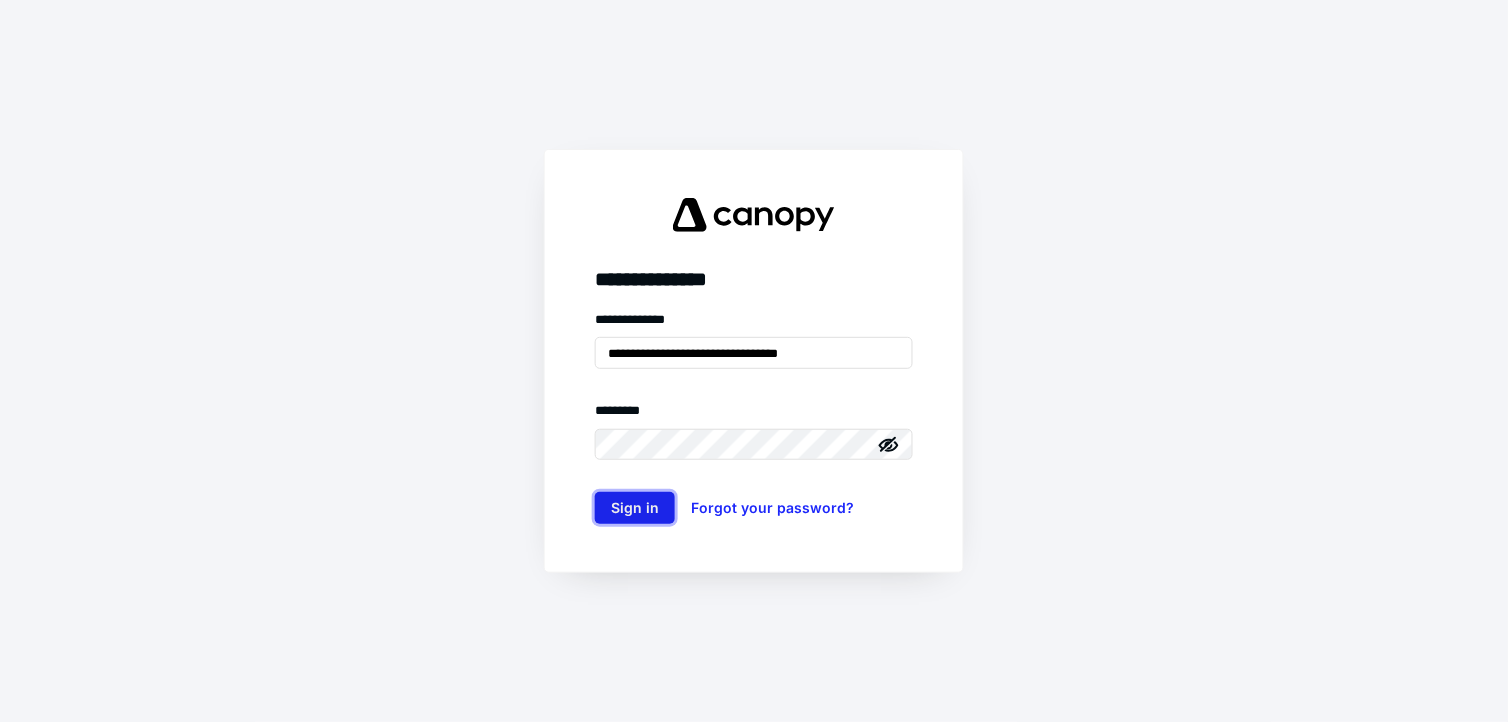click on "Sign in" at bounding box center (635, 508) 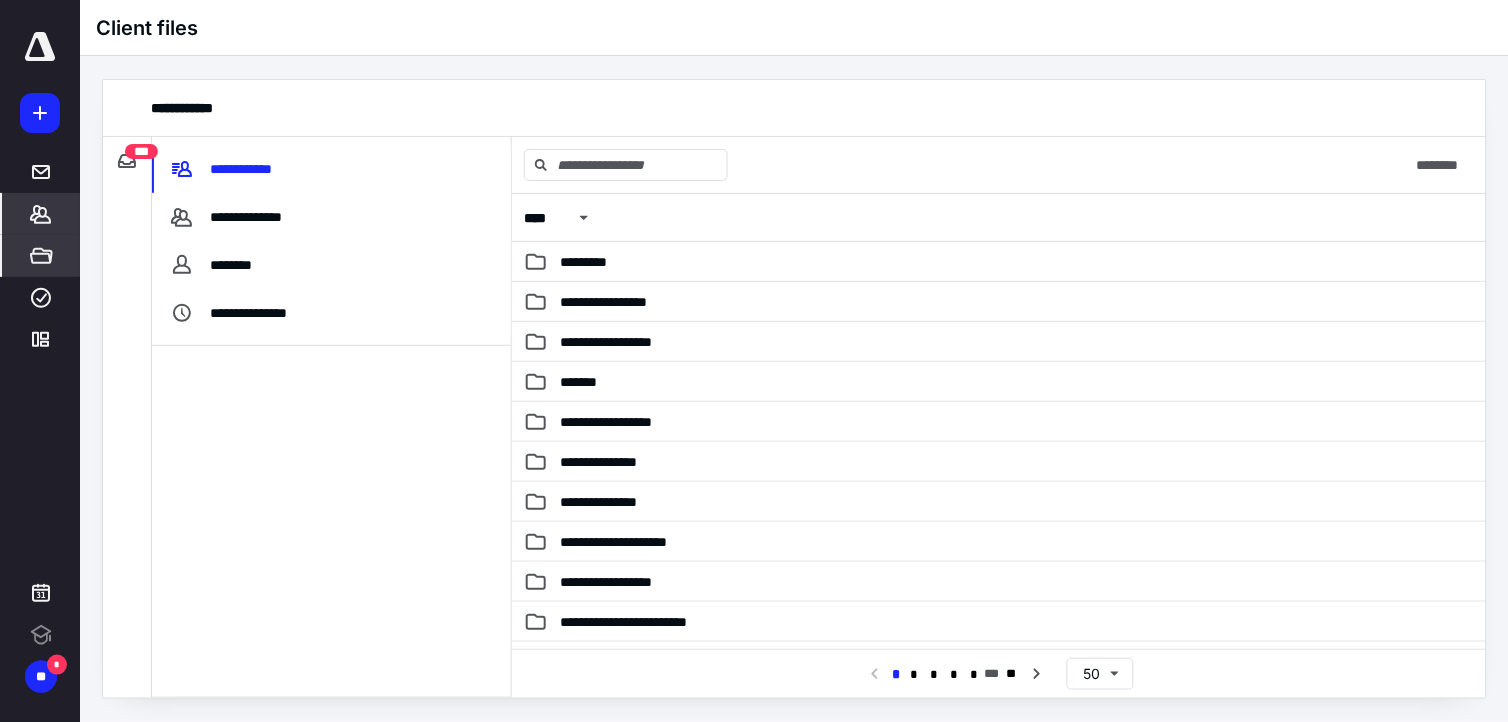 click 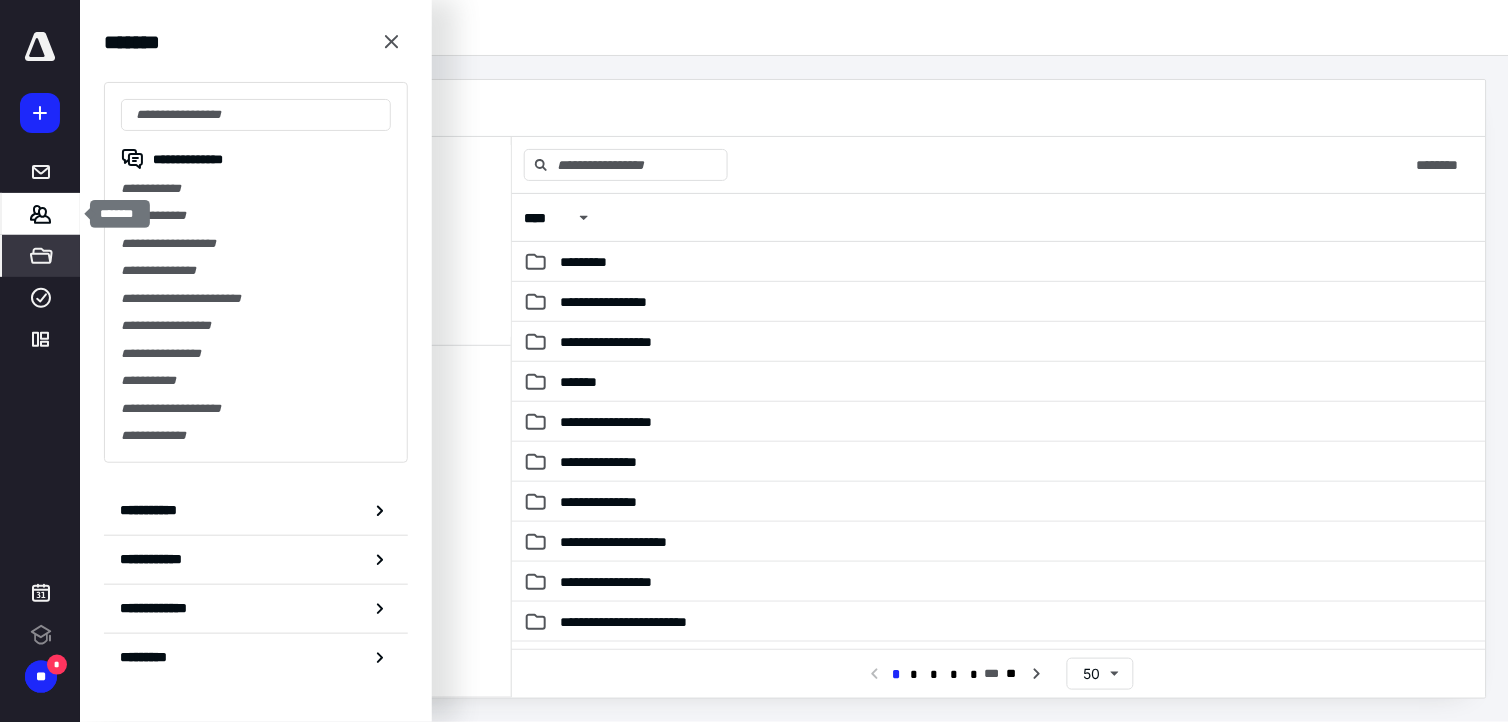 scroll, scrollTop: 0, scrollLeft: 0, axis: both 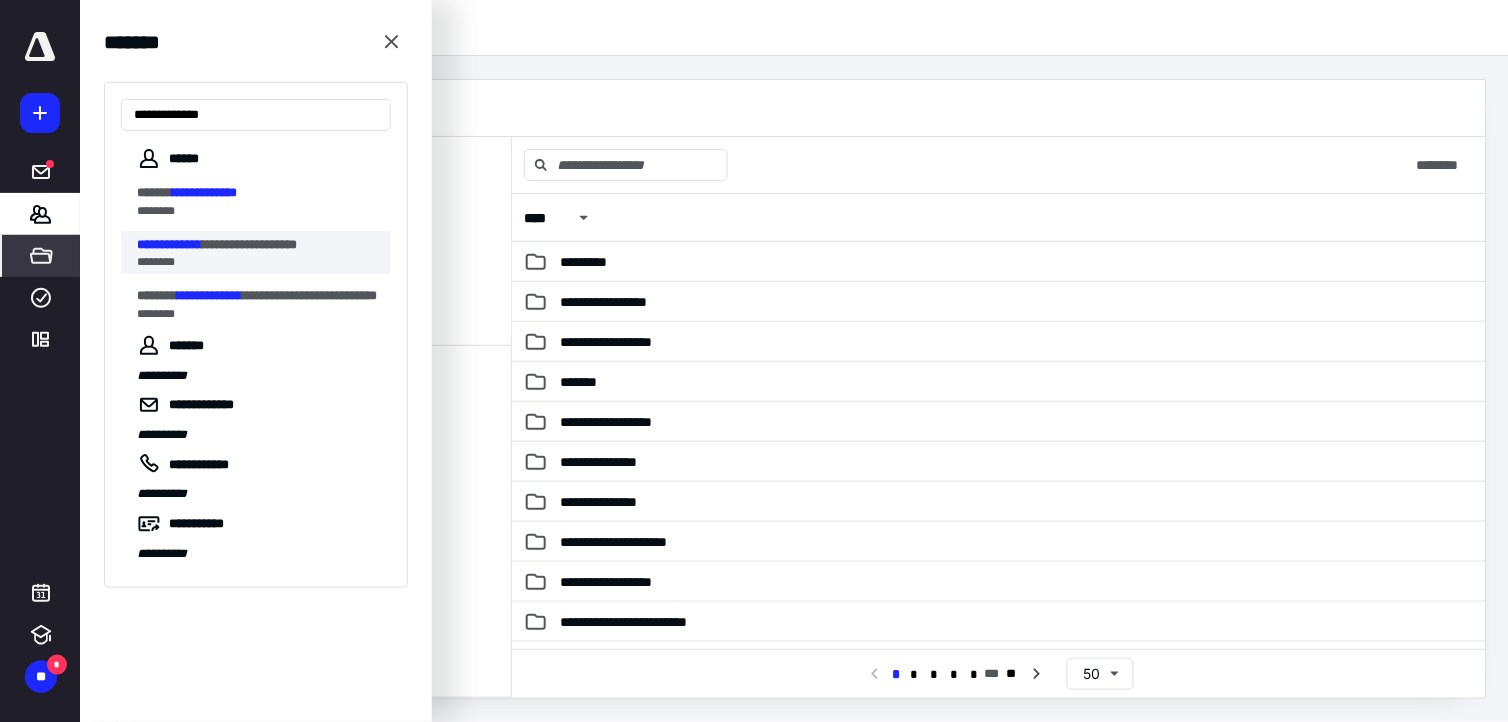 type on "**********" 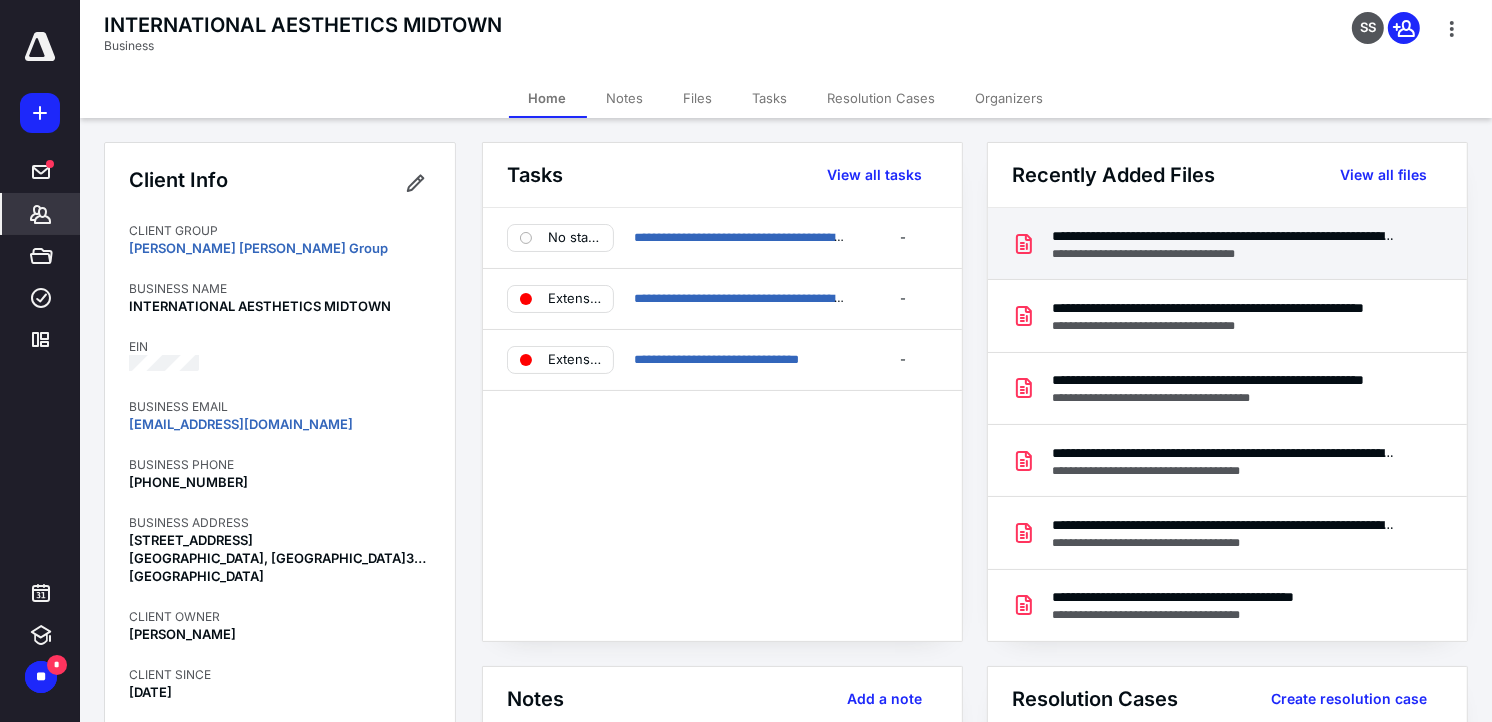click on "**********" at bounding box center (1224, 254) 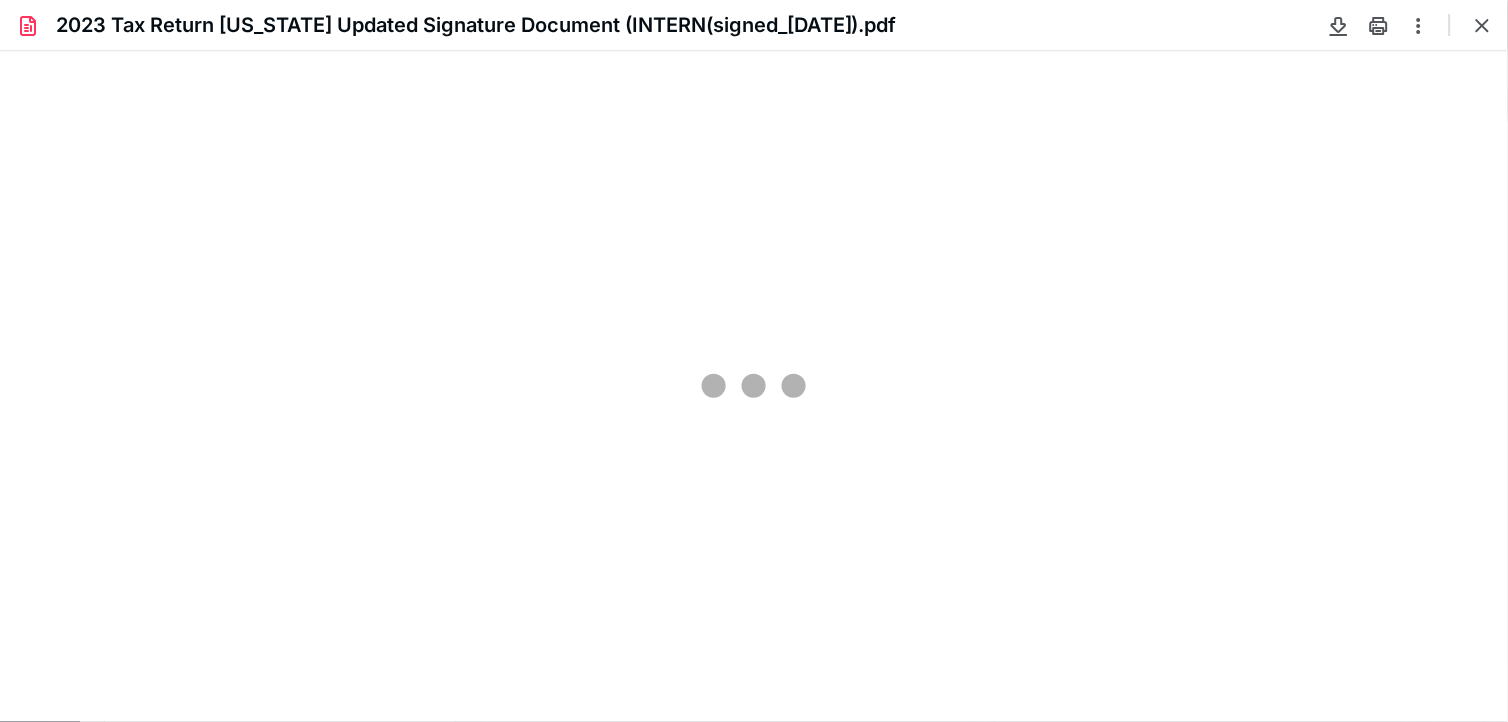 drag, startPoint x: 1476, startPoint y: 21, endPoint x: 1000, endPoint y: 156, distance: 494.77368 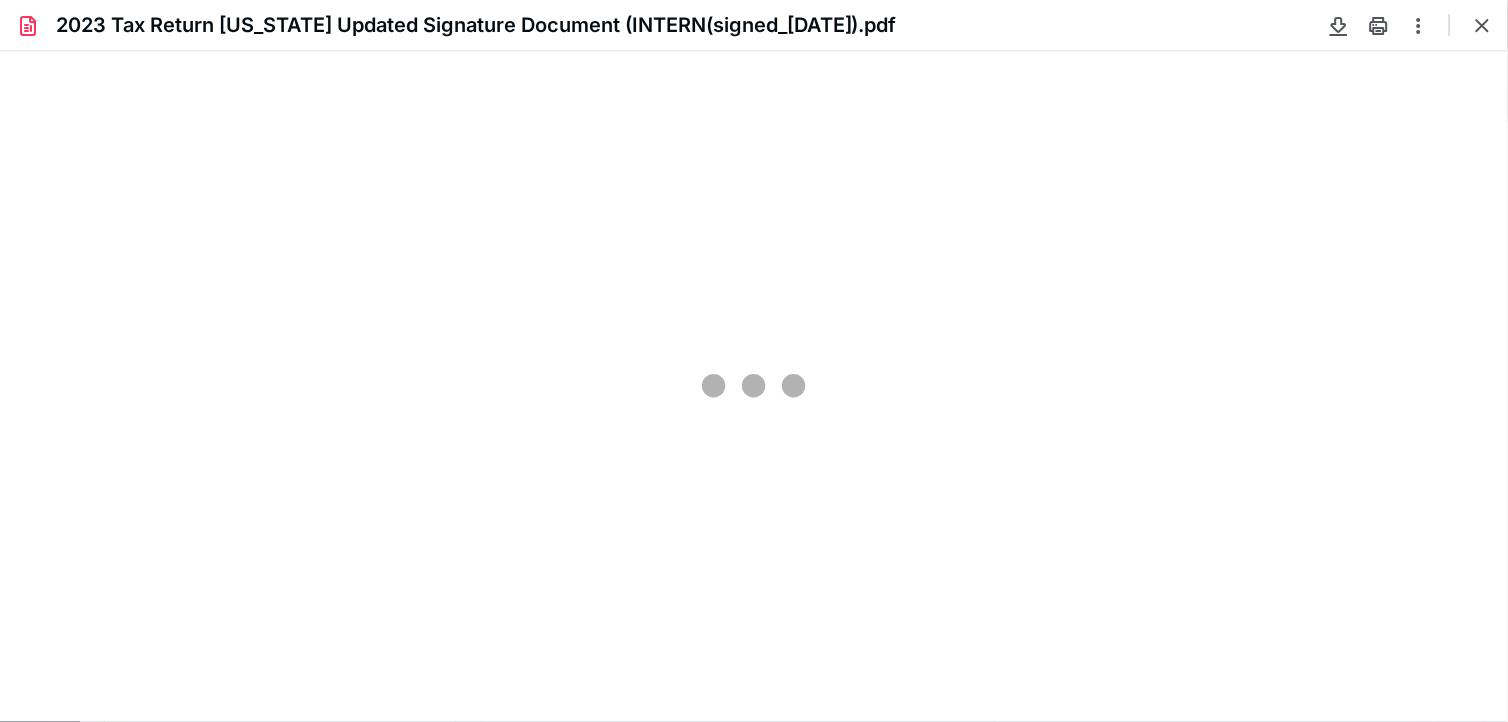 click at bounding box center (1483, 25) 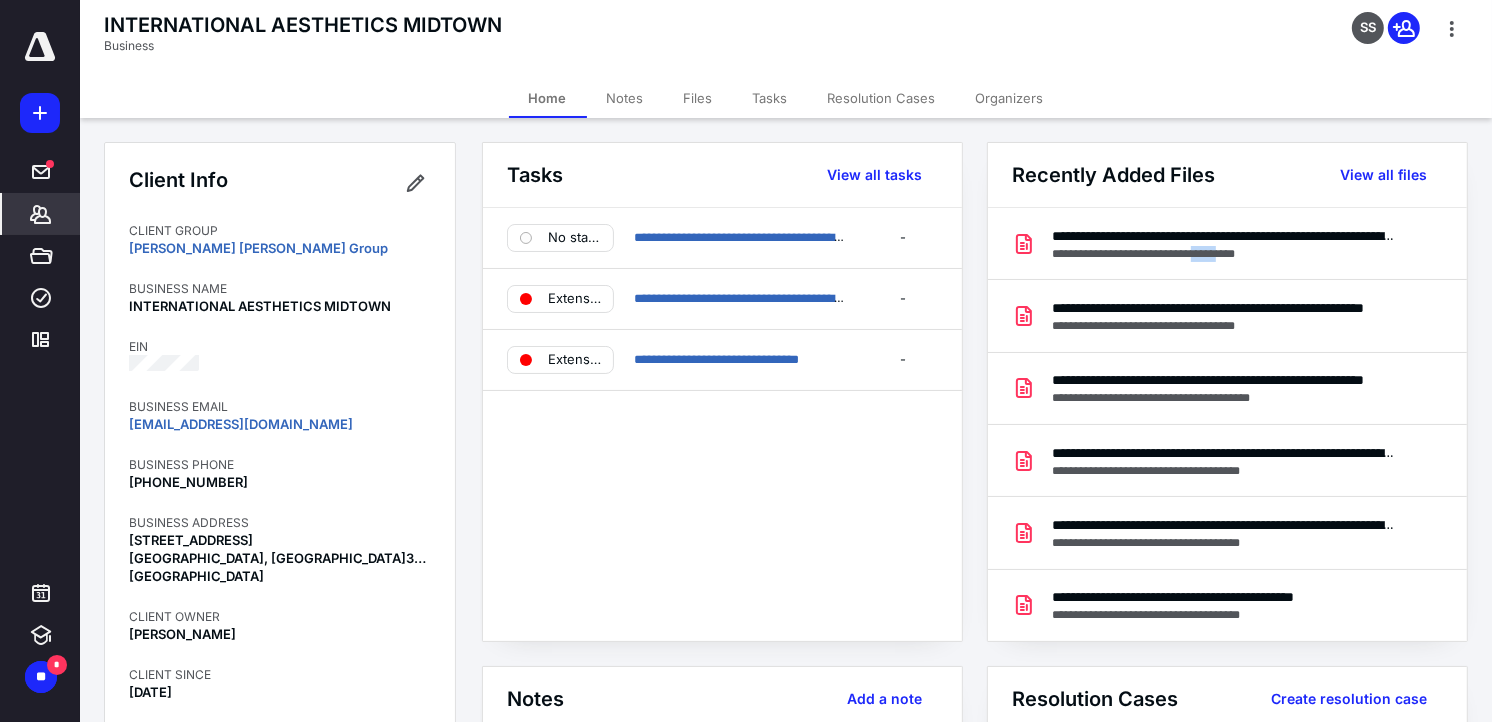 click on "Tasks" at bounding box center (770, 98) 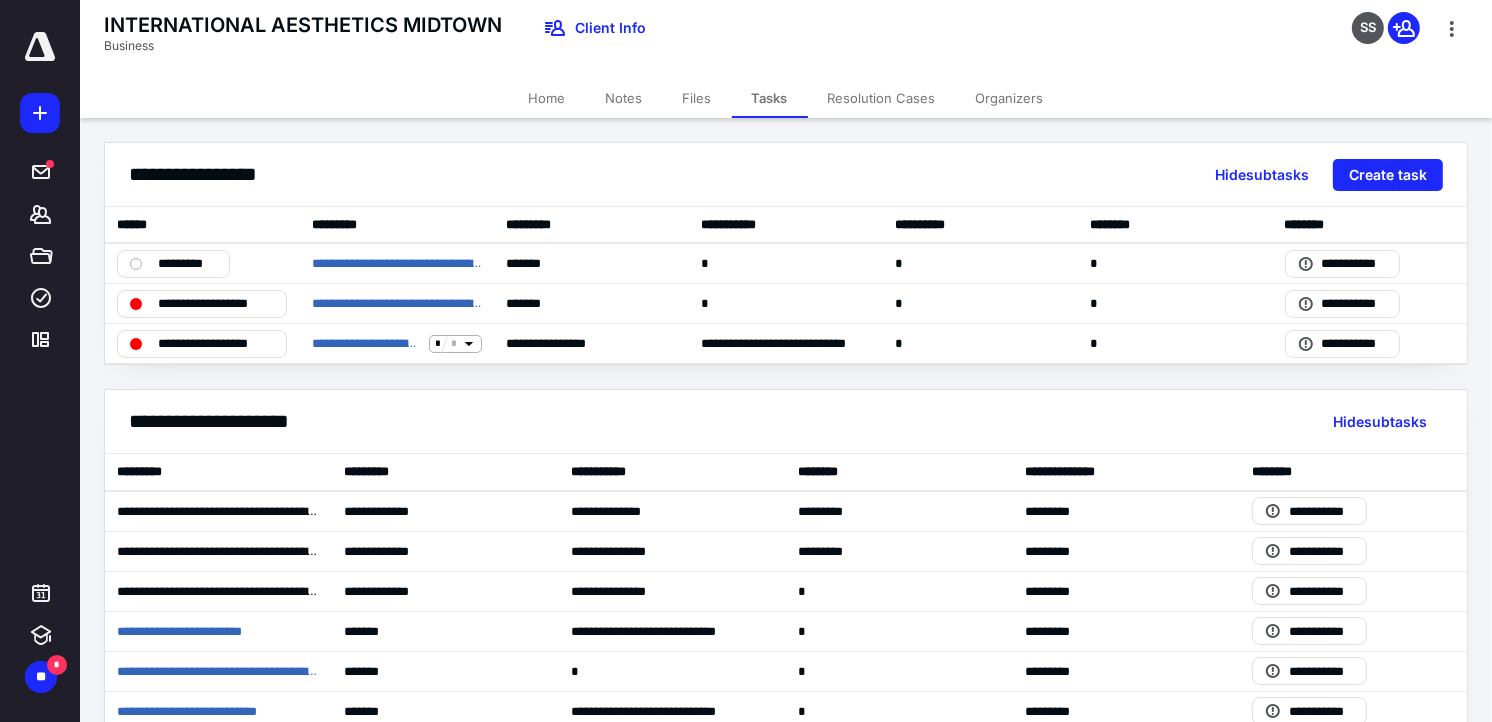 click on "Files" at bounding box center [697, 98] 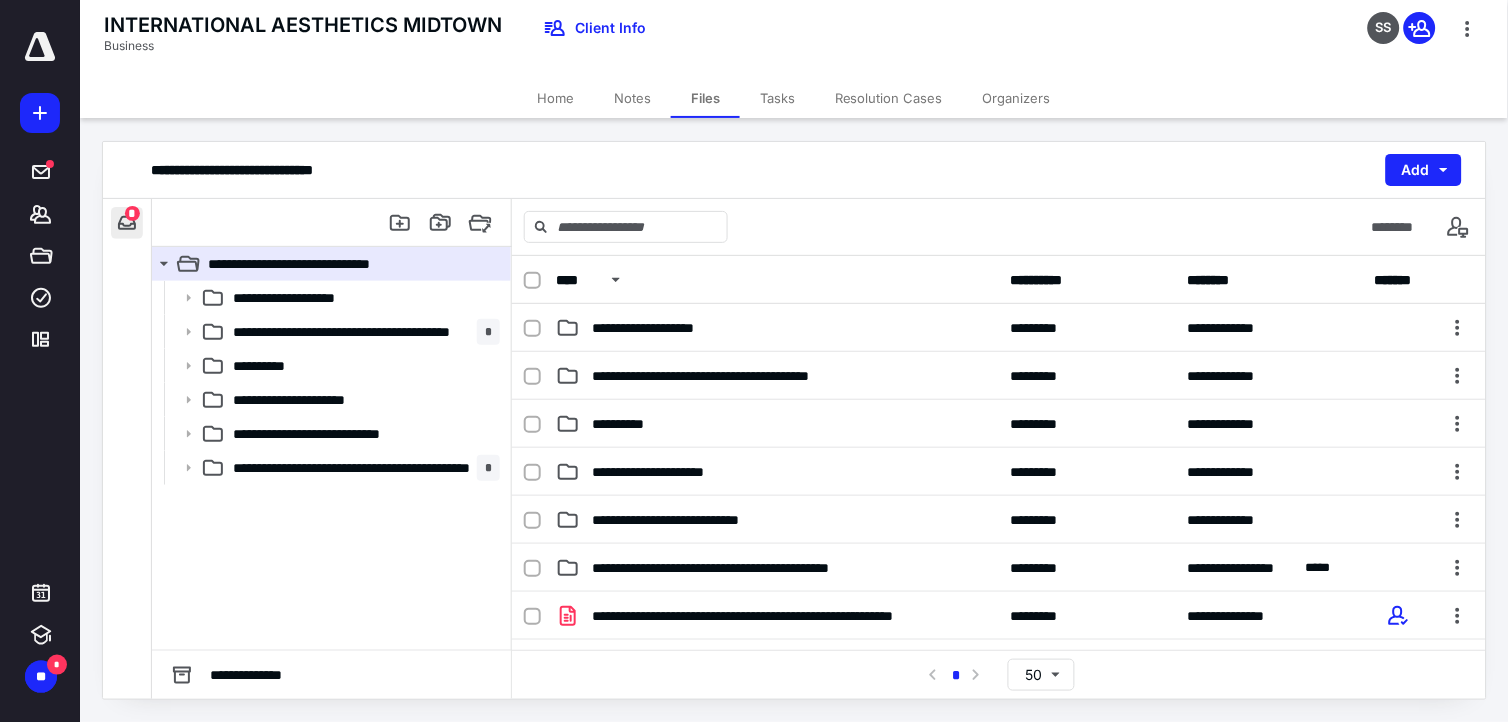 click at bounding box center (127, 223) 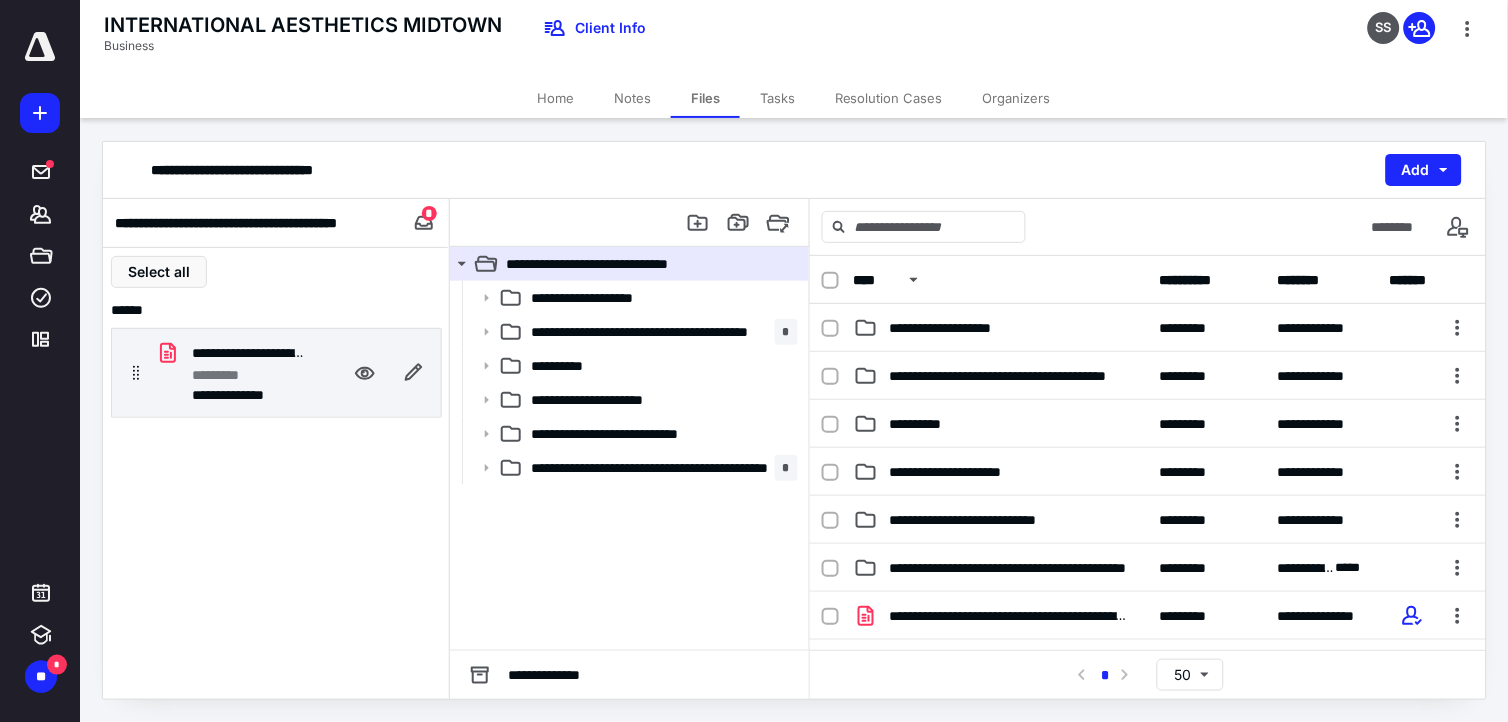 click on "**********" at bounding box center (276, 373) 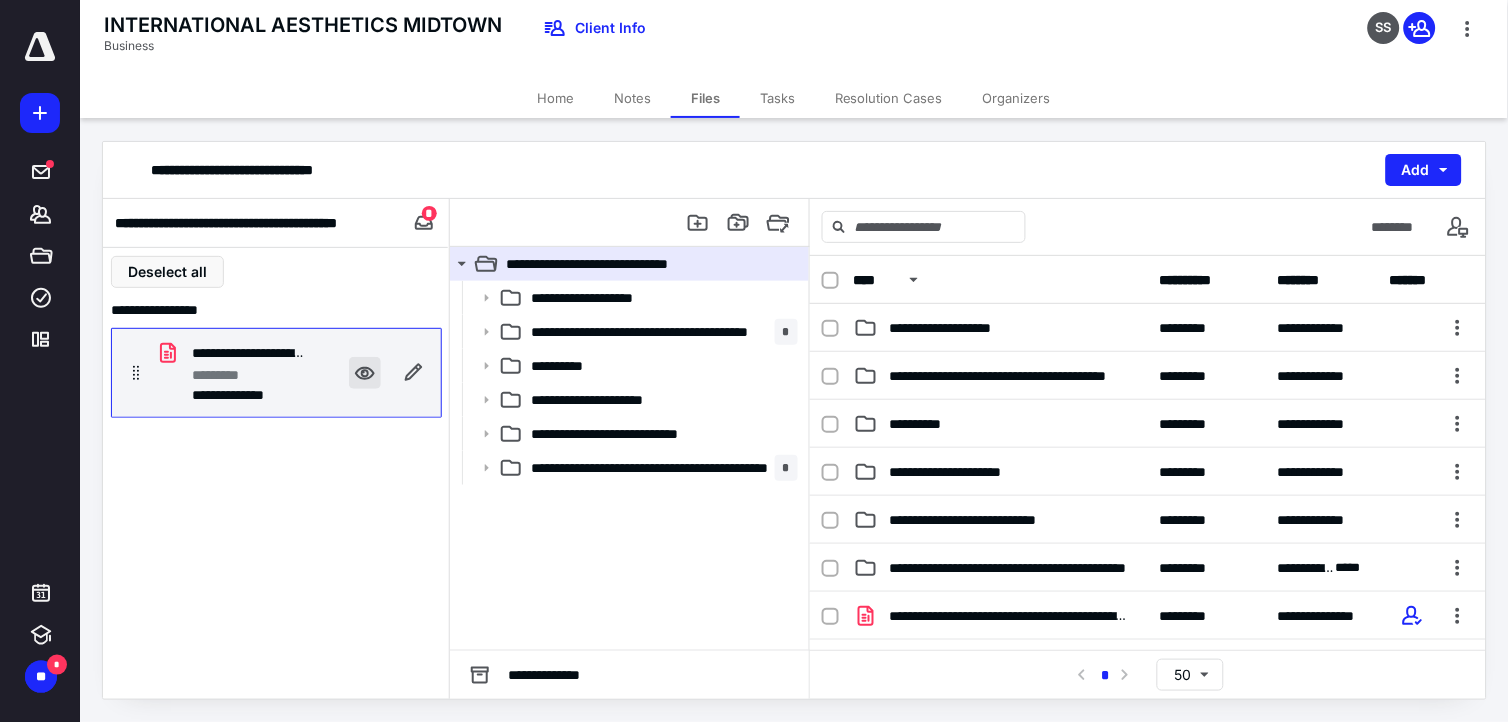 click at bounding box center [365, 373] 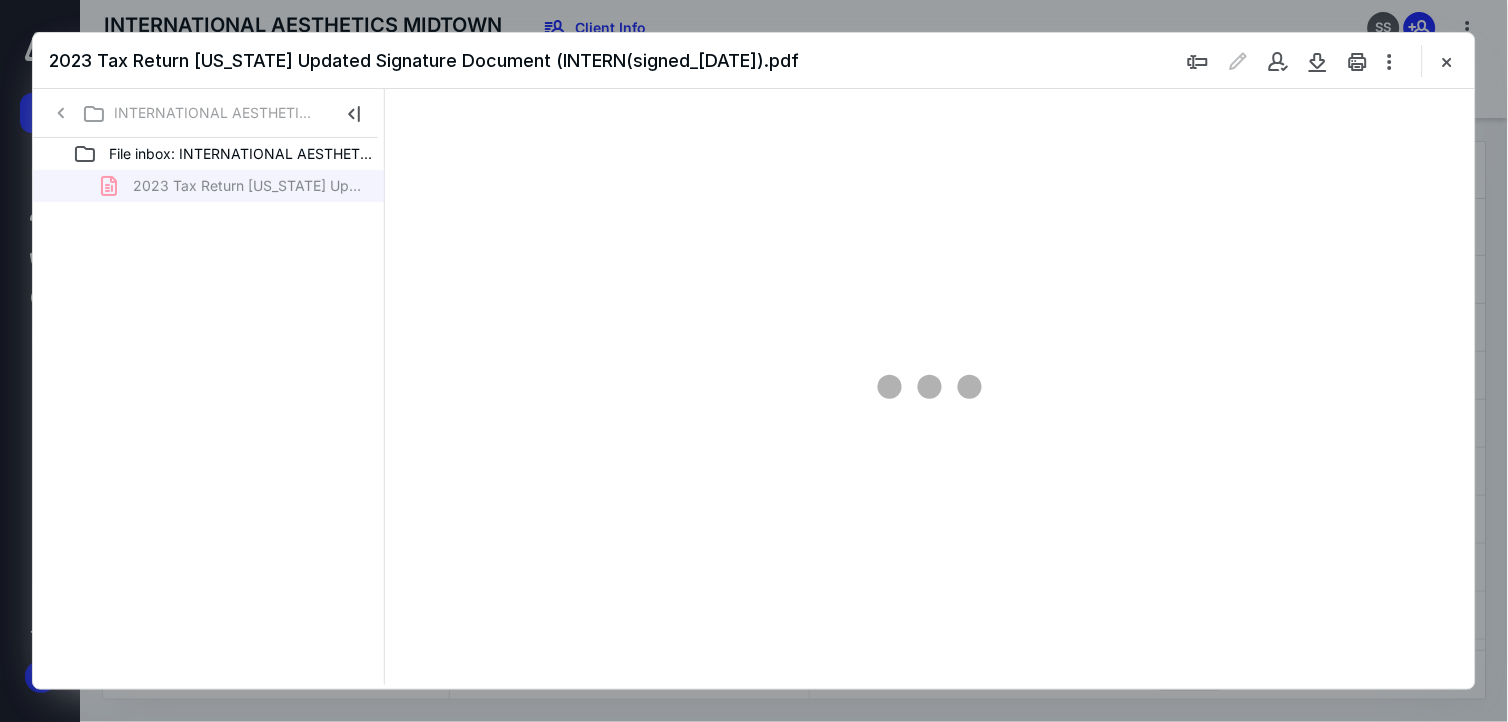 scroll, scrollTop: 0, scrollLeft: 0, axis: both 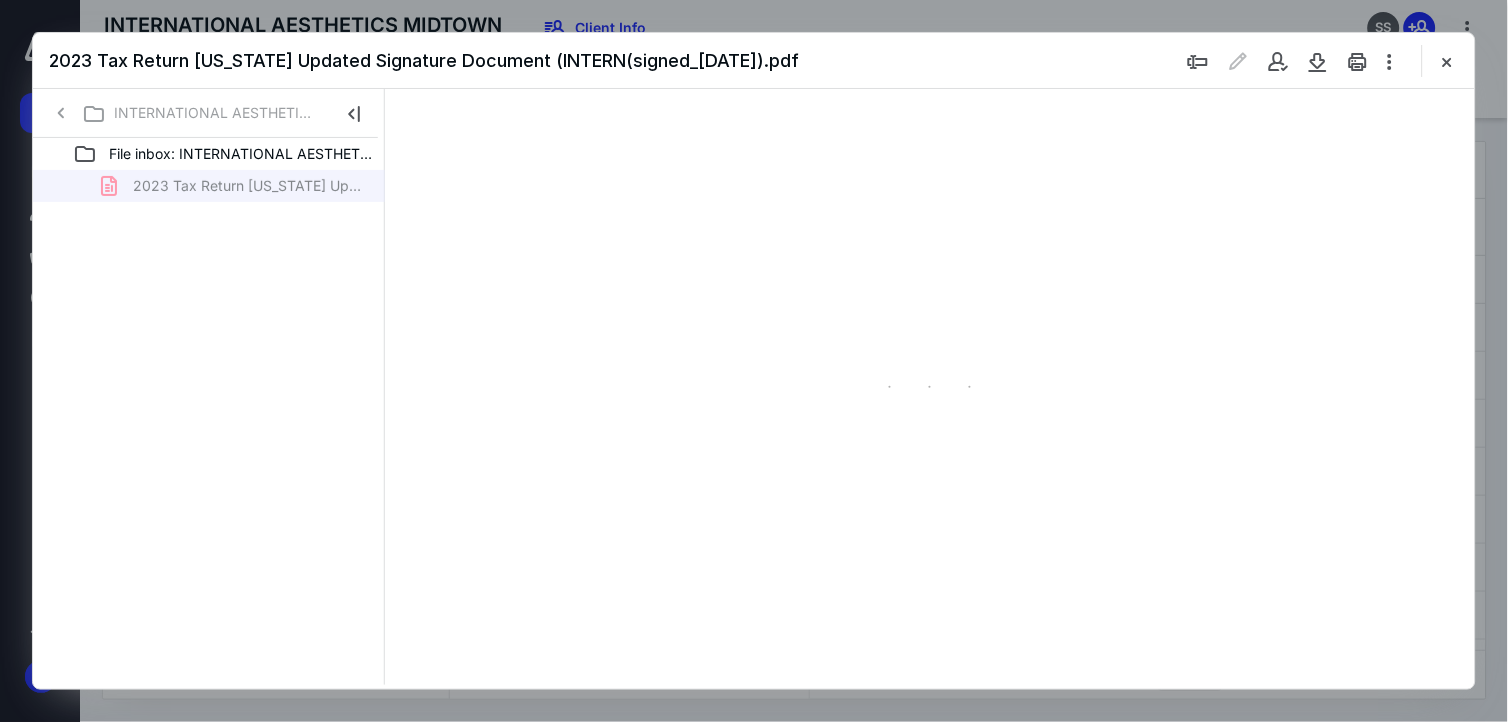 type on "65" 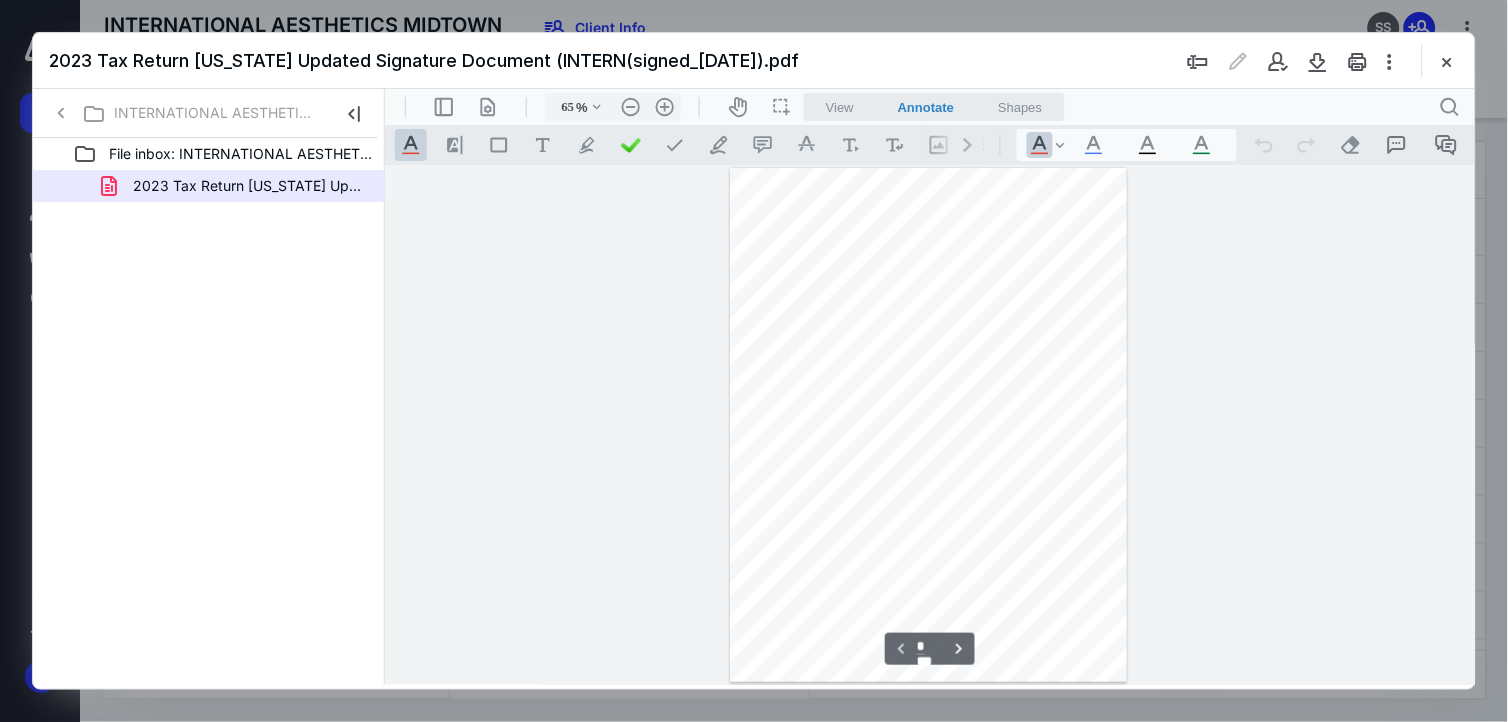 scroll, scrollTop: 78, scrollLeft: 0, axis: vertical 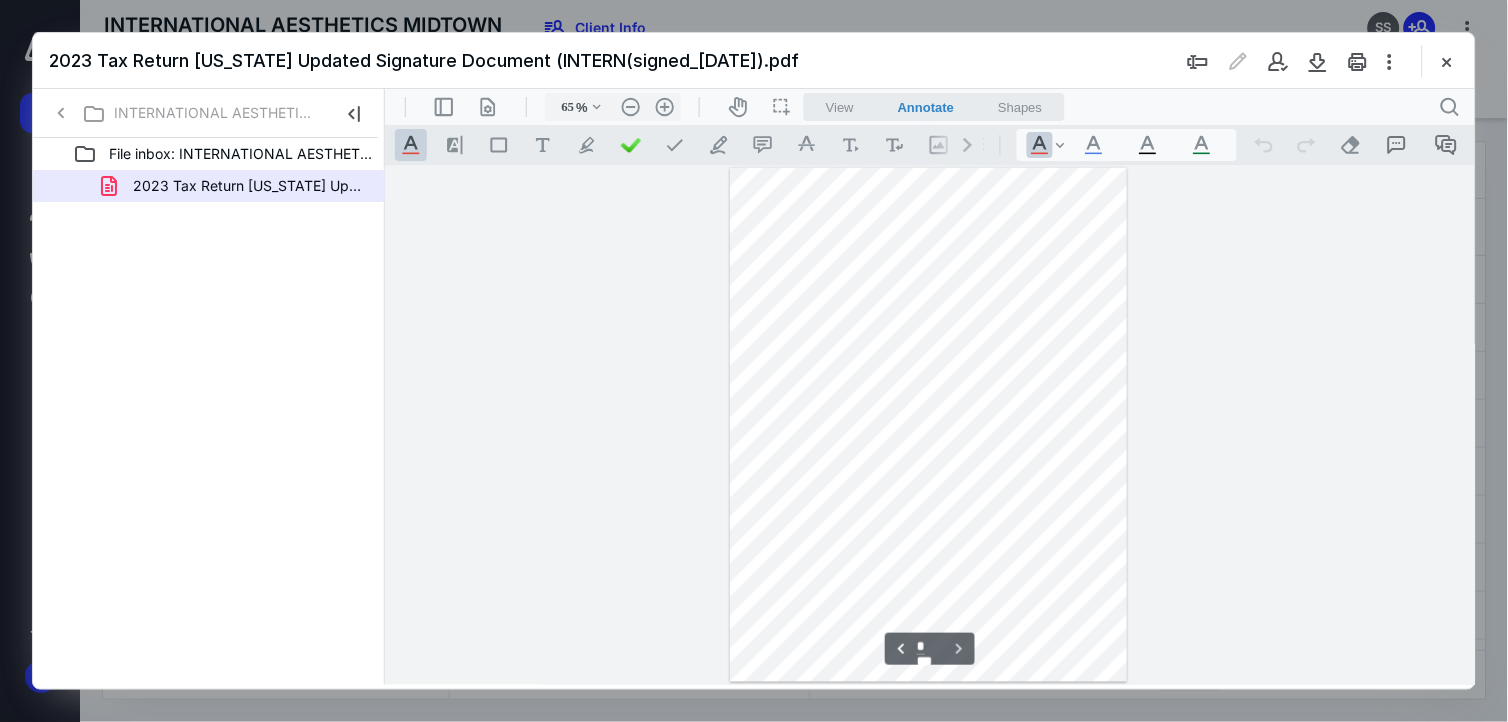 type on "*" 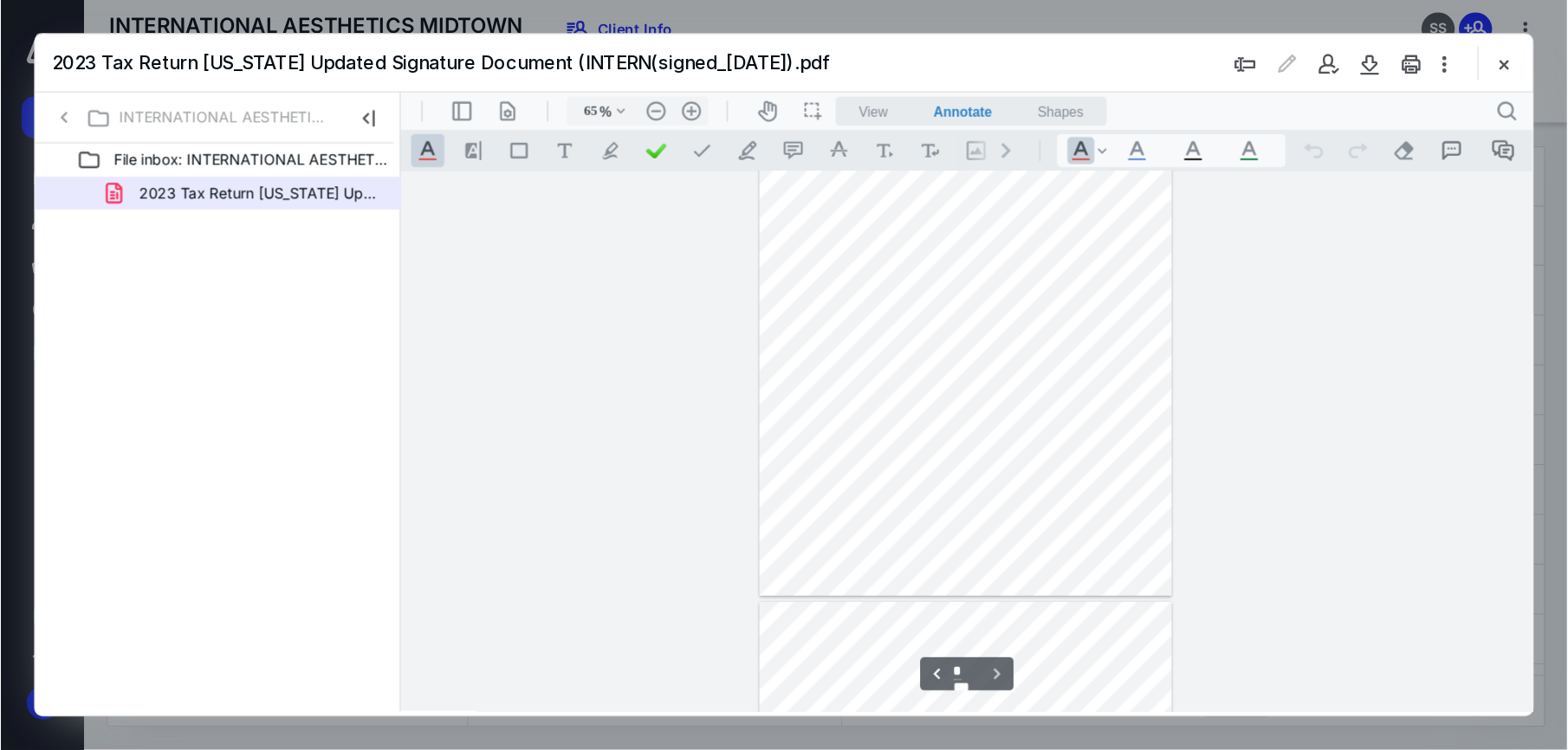 scroll, scrollTop: 0, scrollLeft: 0, axis: both 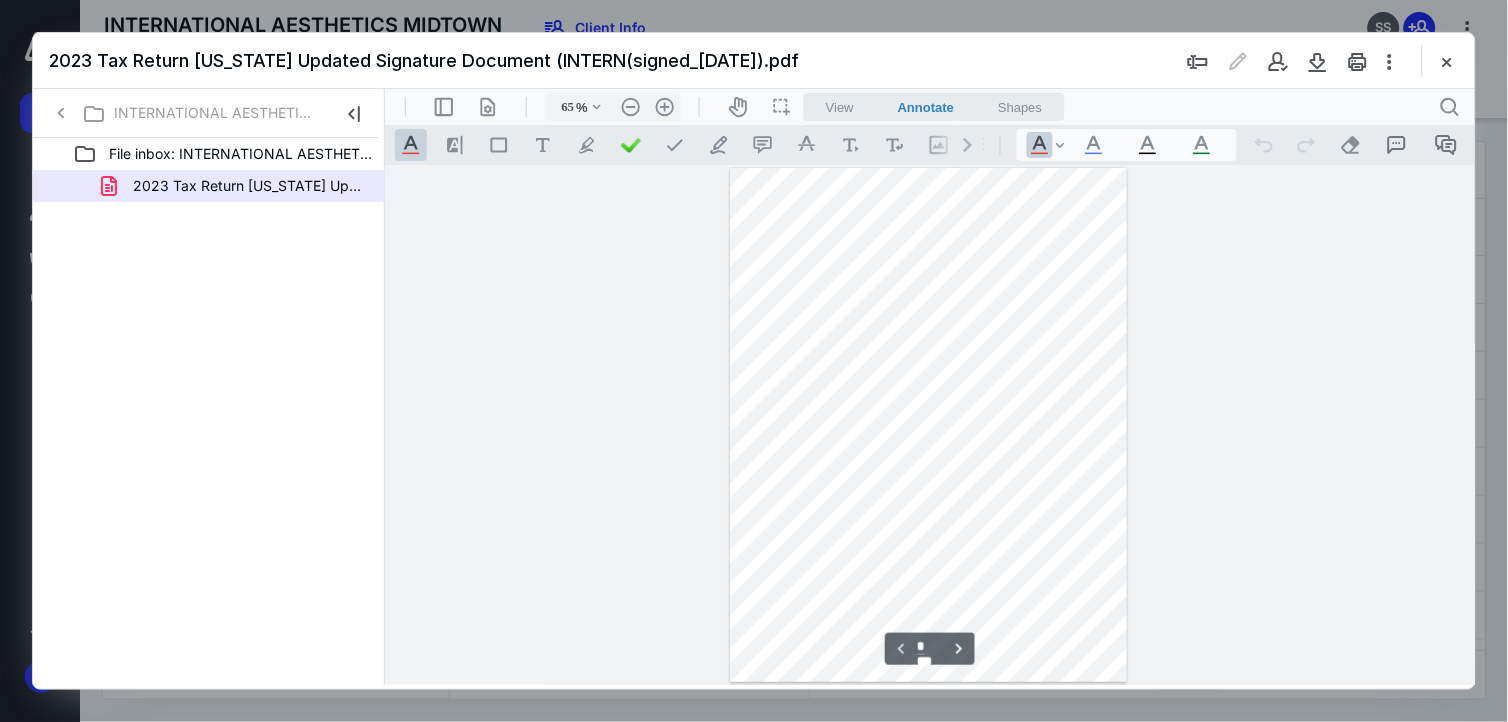 drag, startPoint x: 1452, startPoint y: 66, endPoint x: 1507, endPoint y: 93, distance: 61.269894 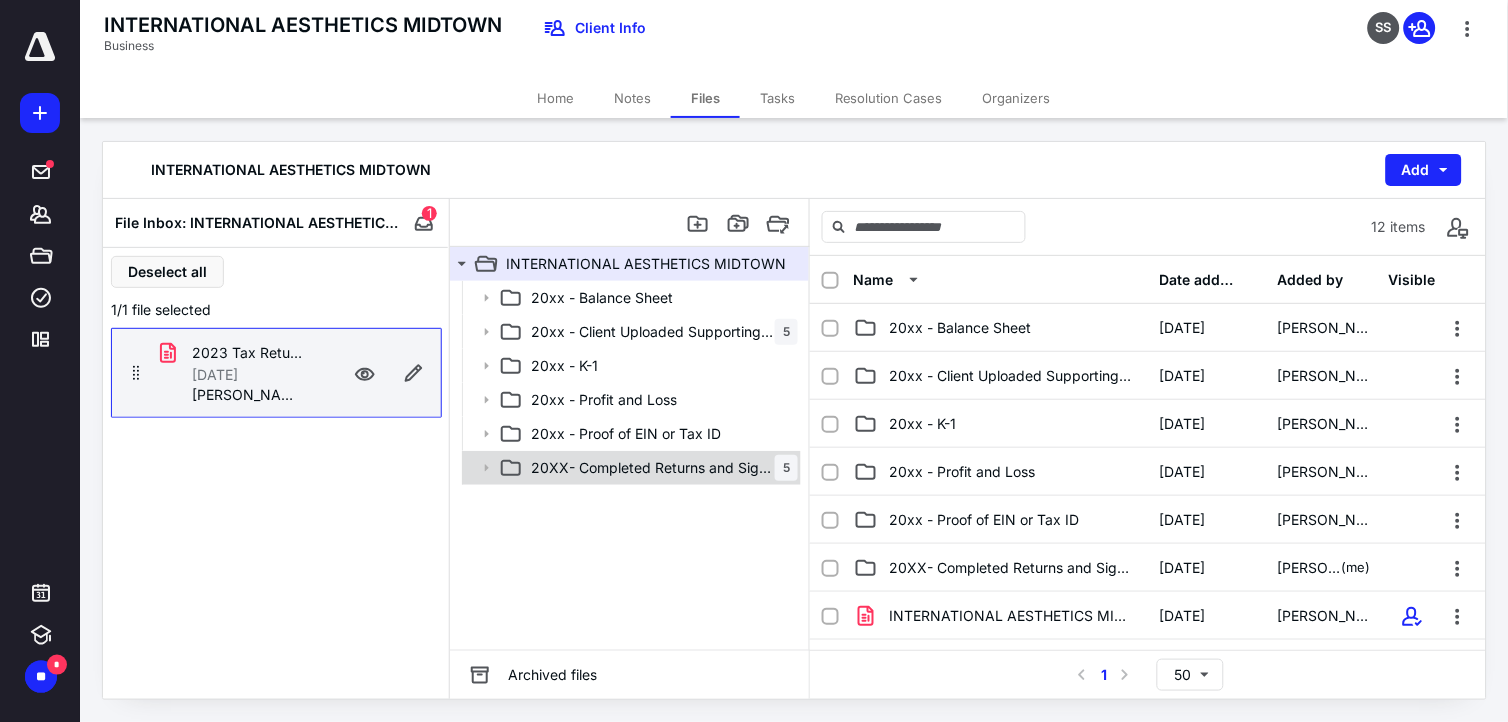 click on "20XX- Completed Returns and Signature Documents" at bounding box center (653, 468) 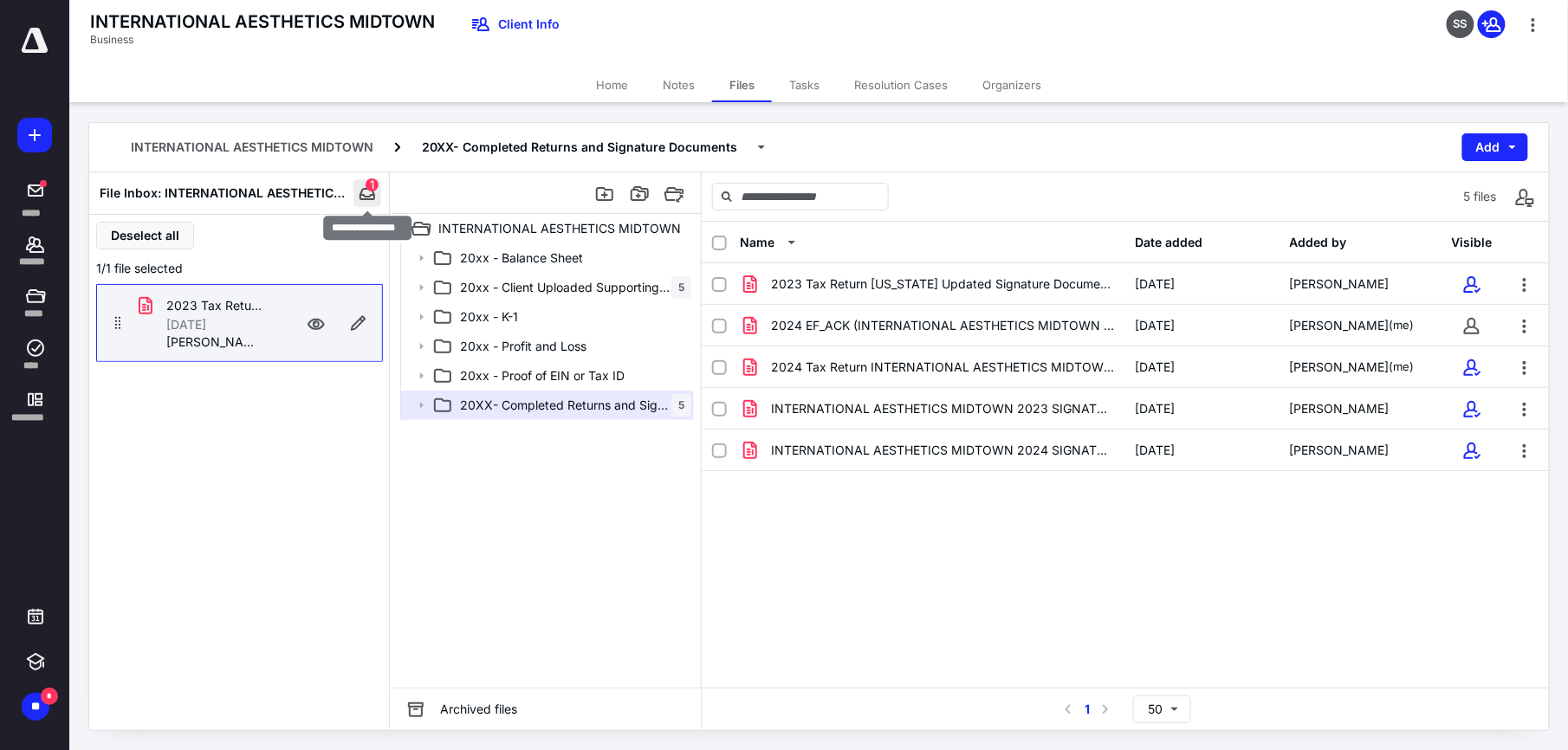 click at bounding box center [367, 193] 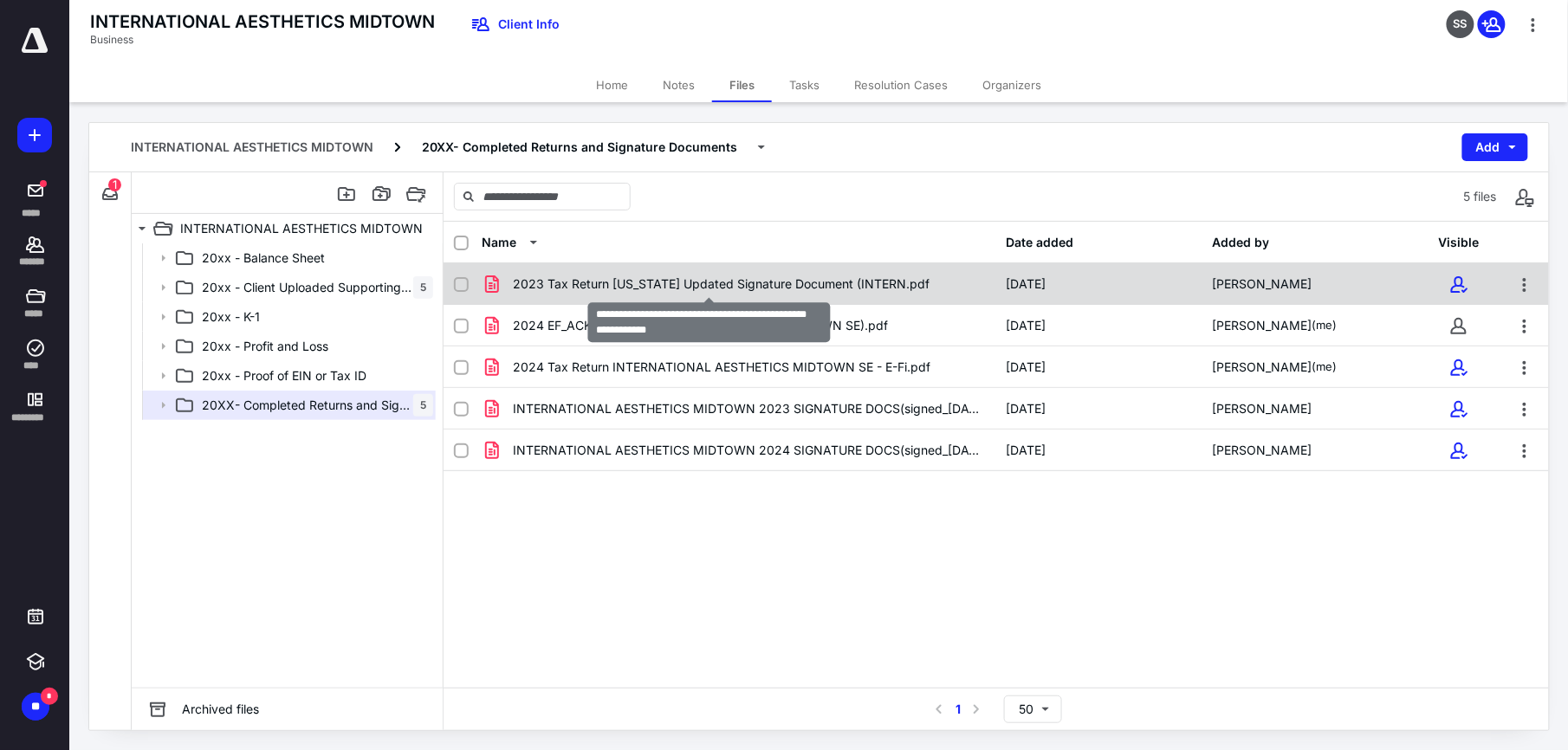 click on "2023 Tax Return [US_STATE] Updated Signature Document (INTERN.pdf" at bounding box center (721, 284) 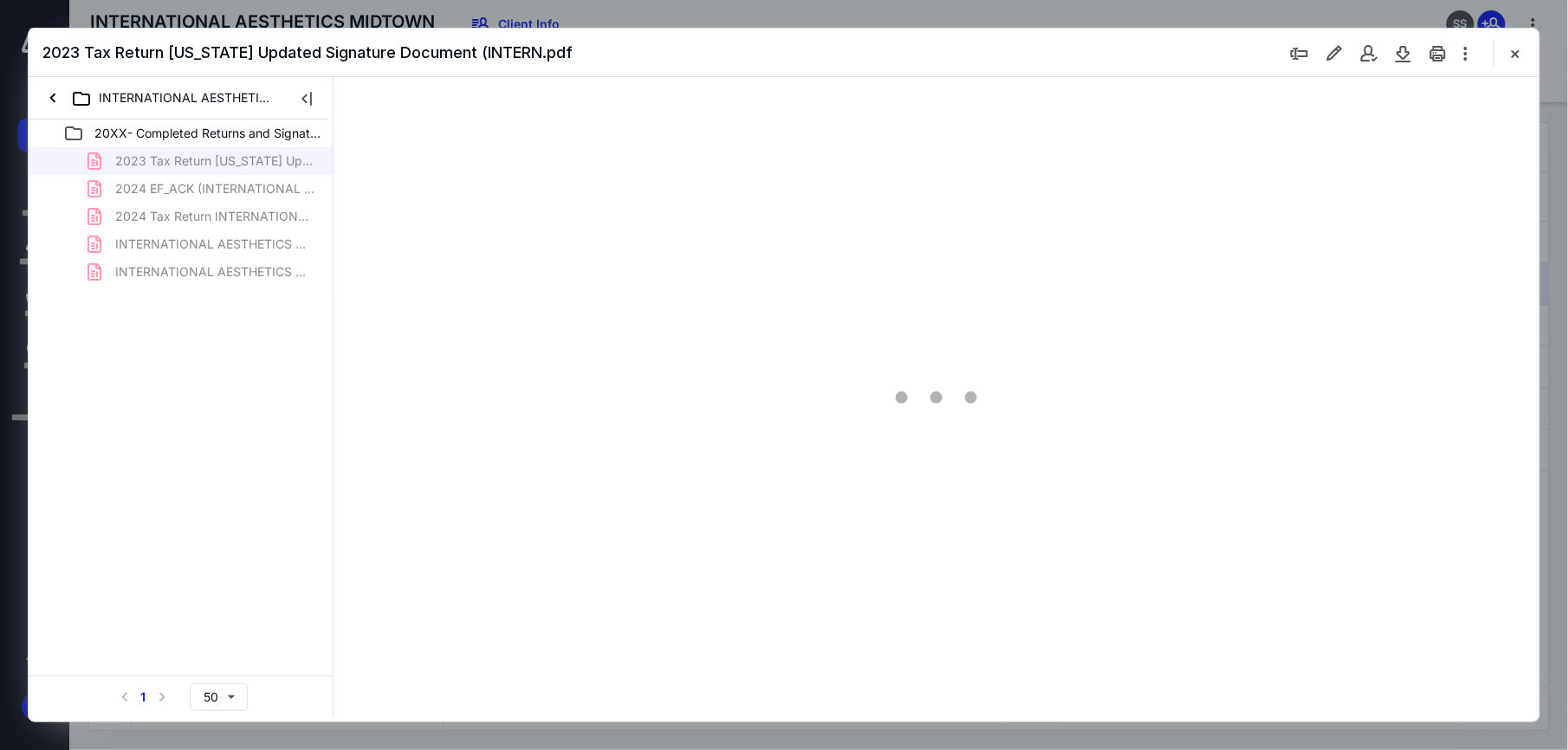 scroll, scrollTop: 0, scrollLeft: 0, axis: both 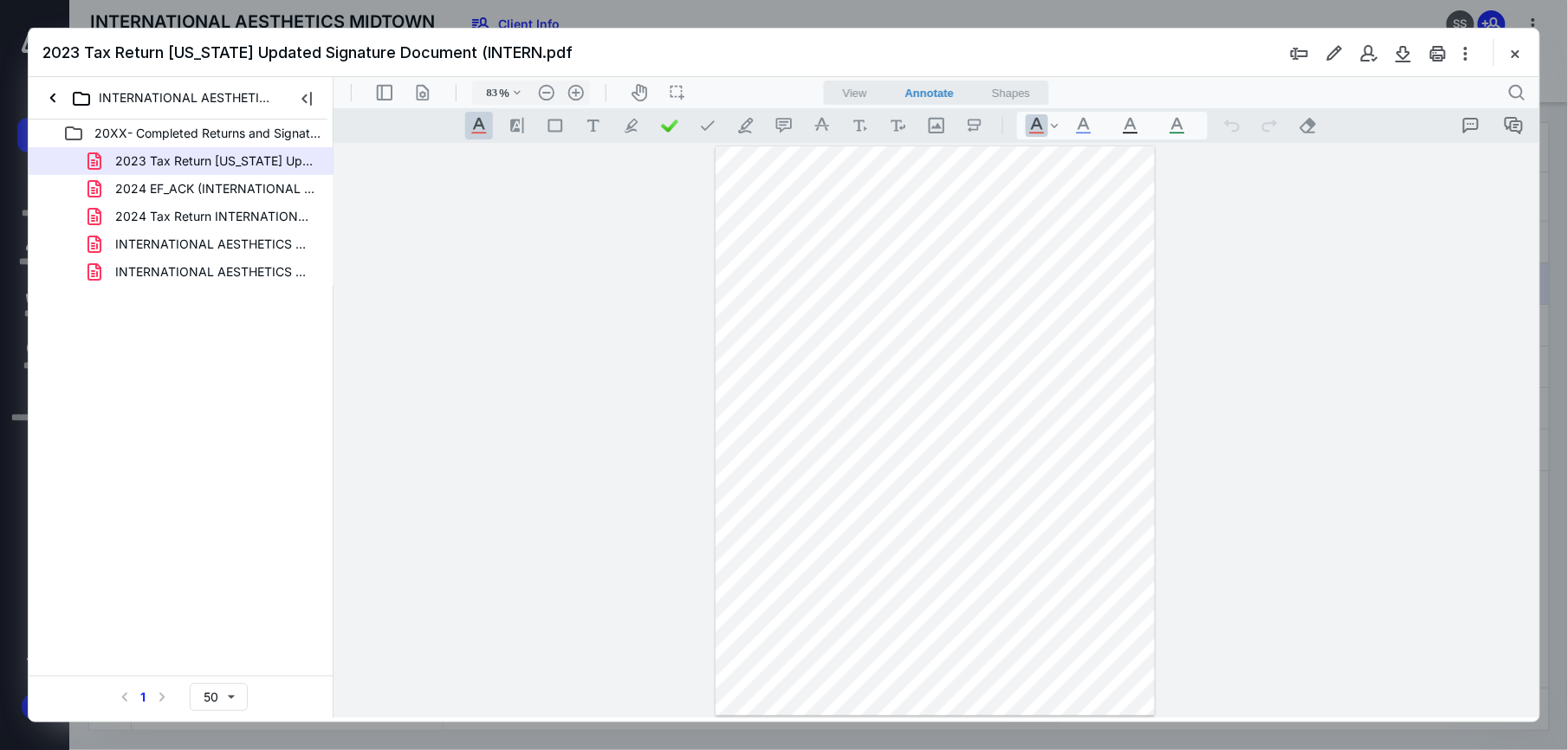 drag, startPoint x: 219, startPoint y: 255, endPoint x: 250, endPoint y: 288, distance: 45.276926 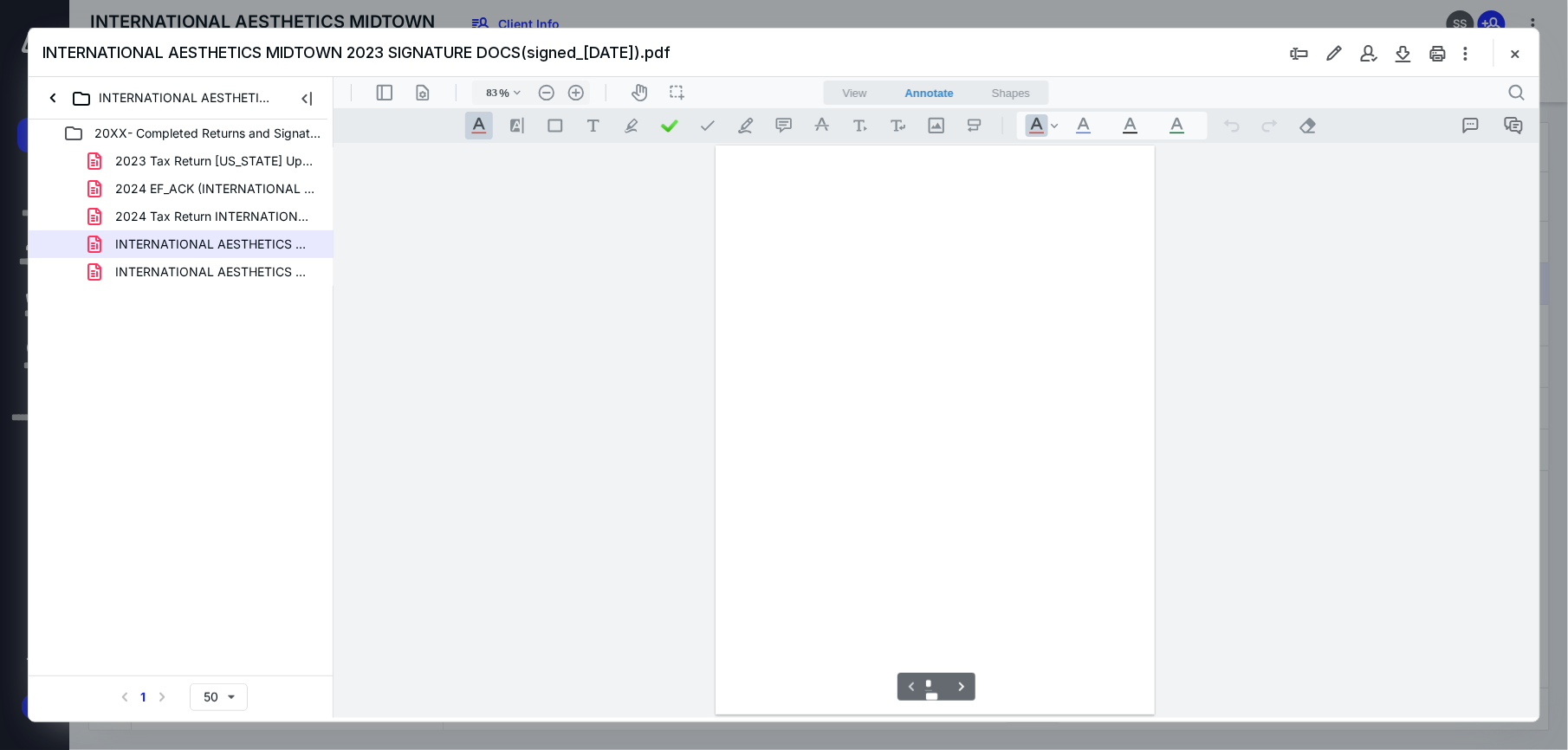 scroll, scrollTop: 68, scrollLeft: 0, axis: vertical 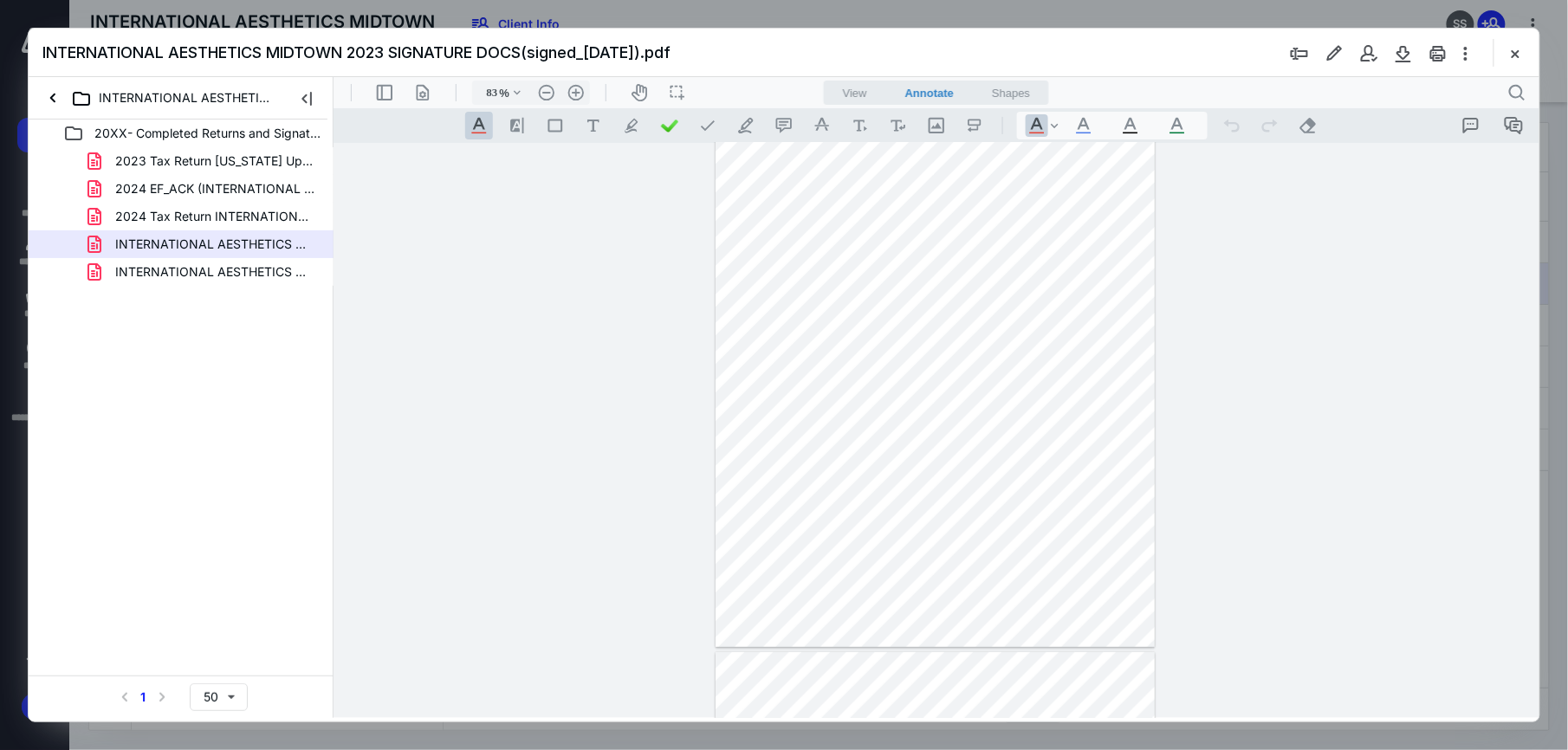 type on "208" 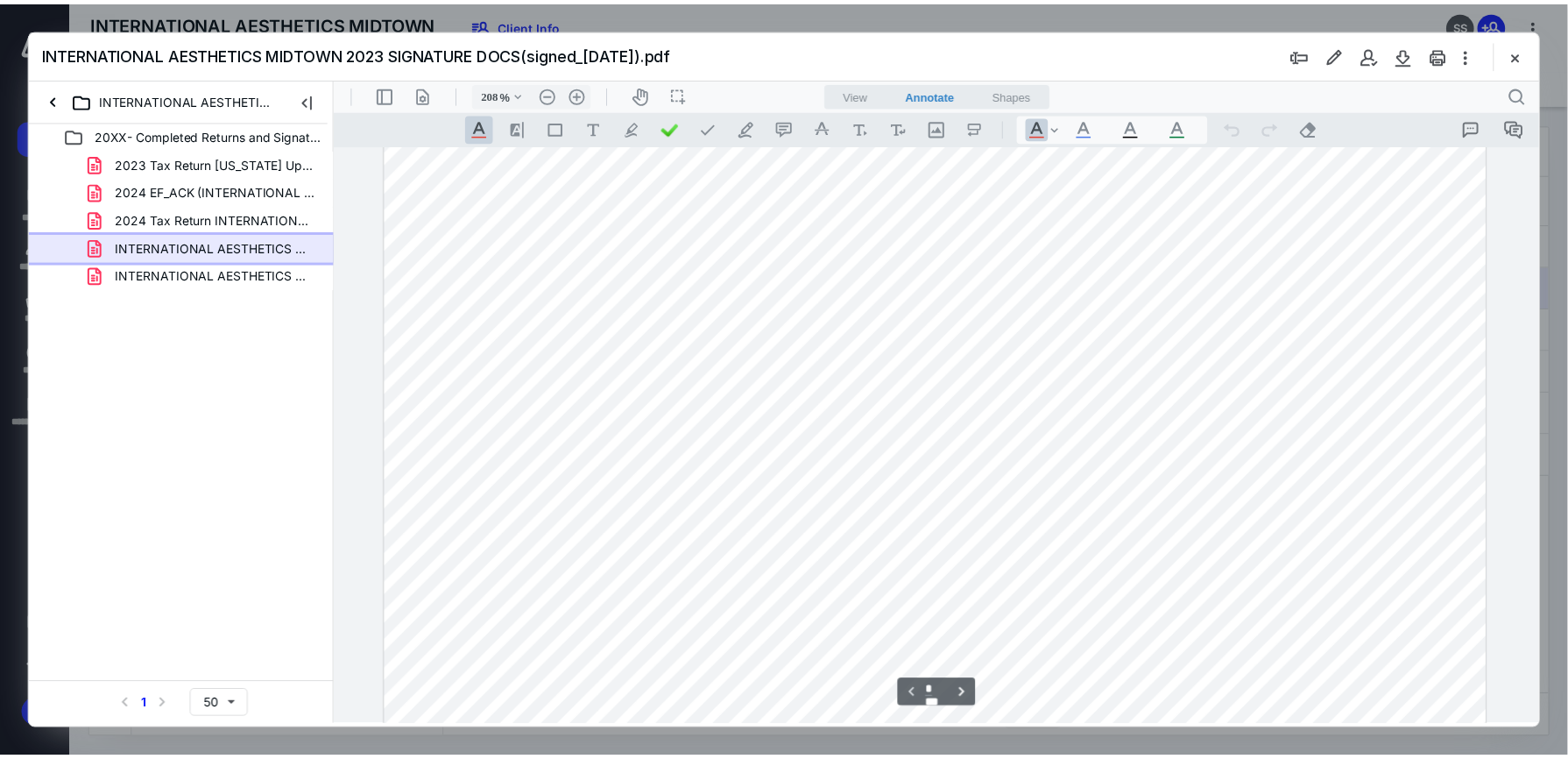 scroll, scrollTop: 0, scrollLeft: 0, axis: both 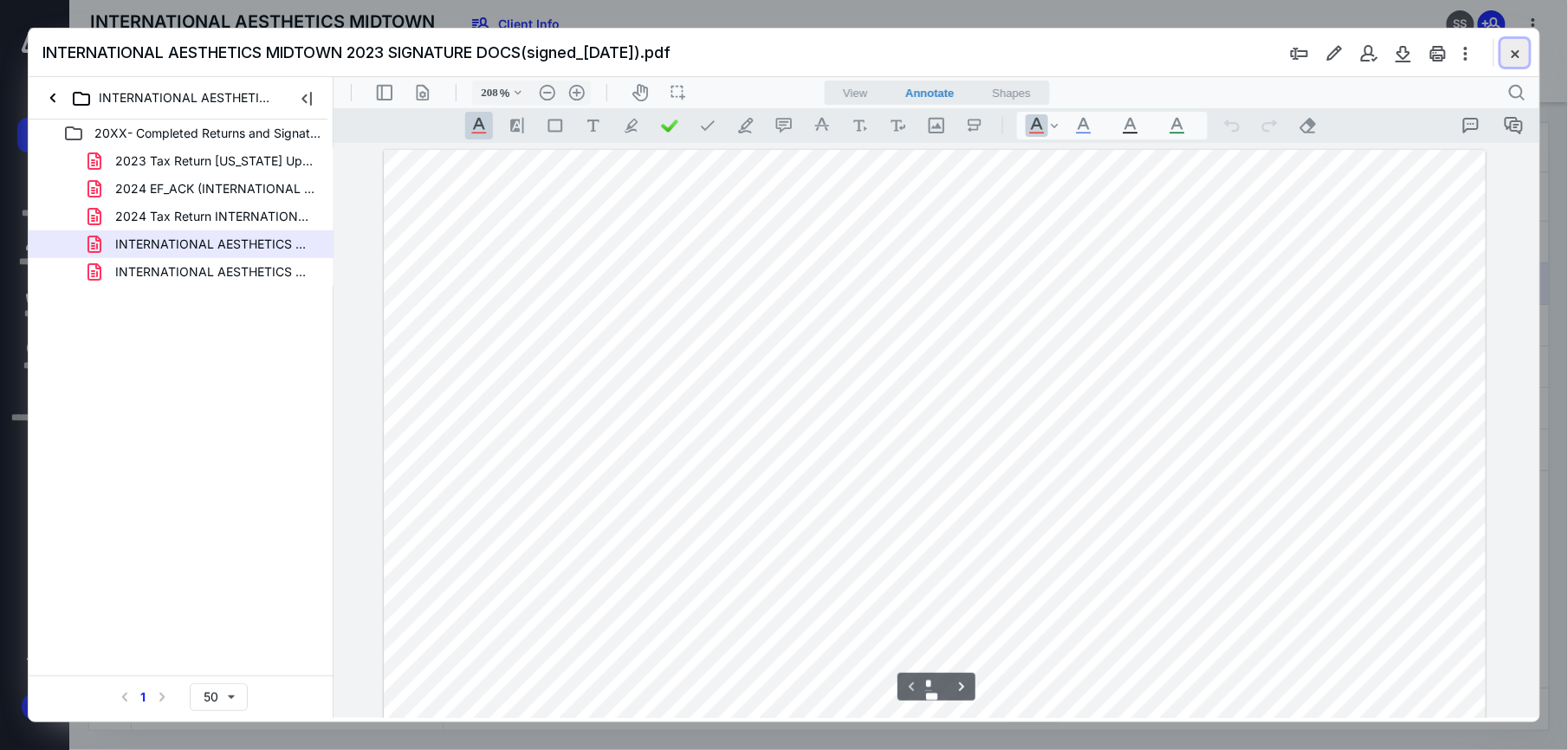 click at bounding box center [1515, 53] 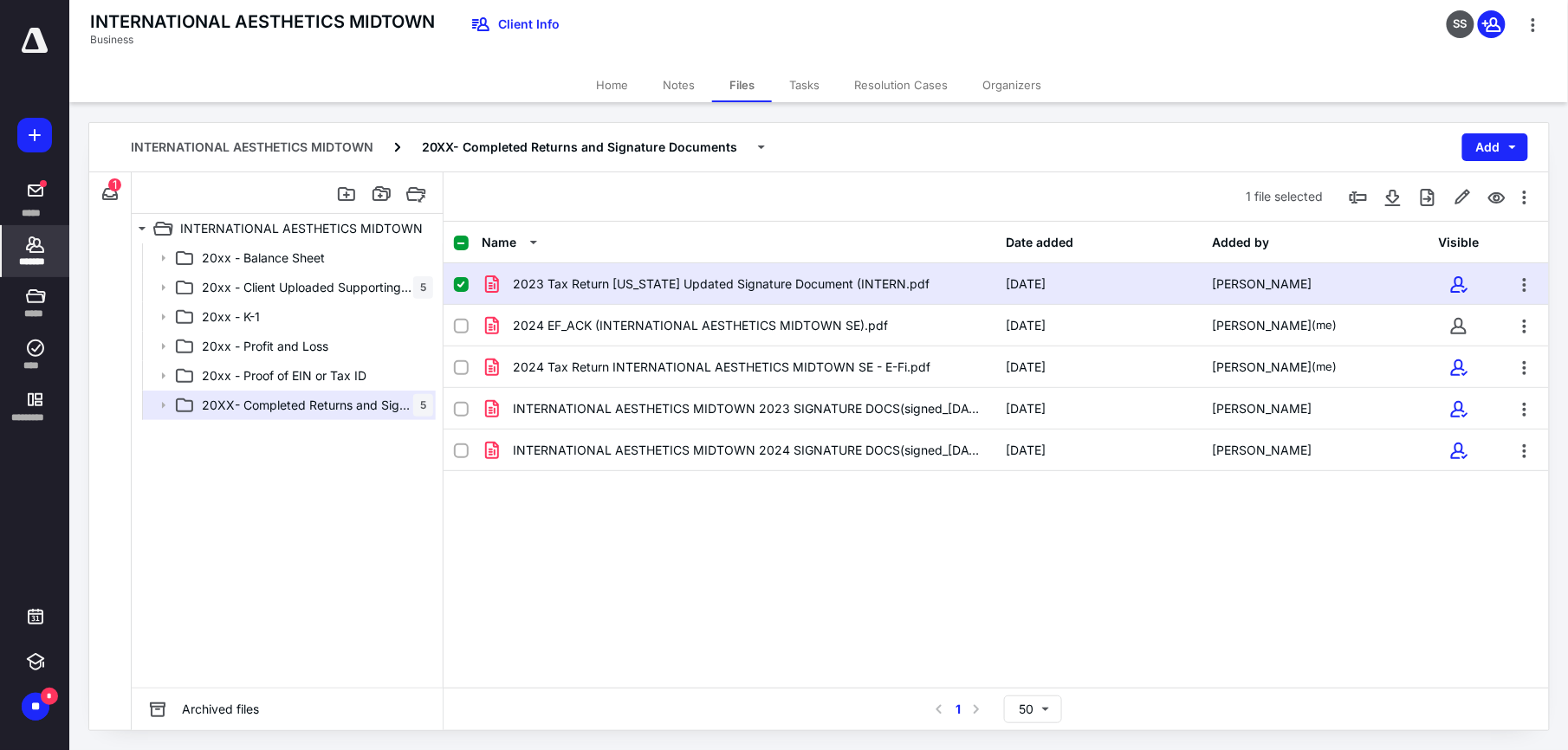 click 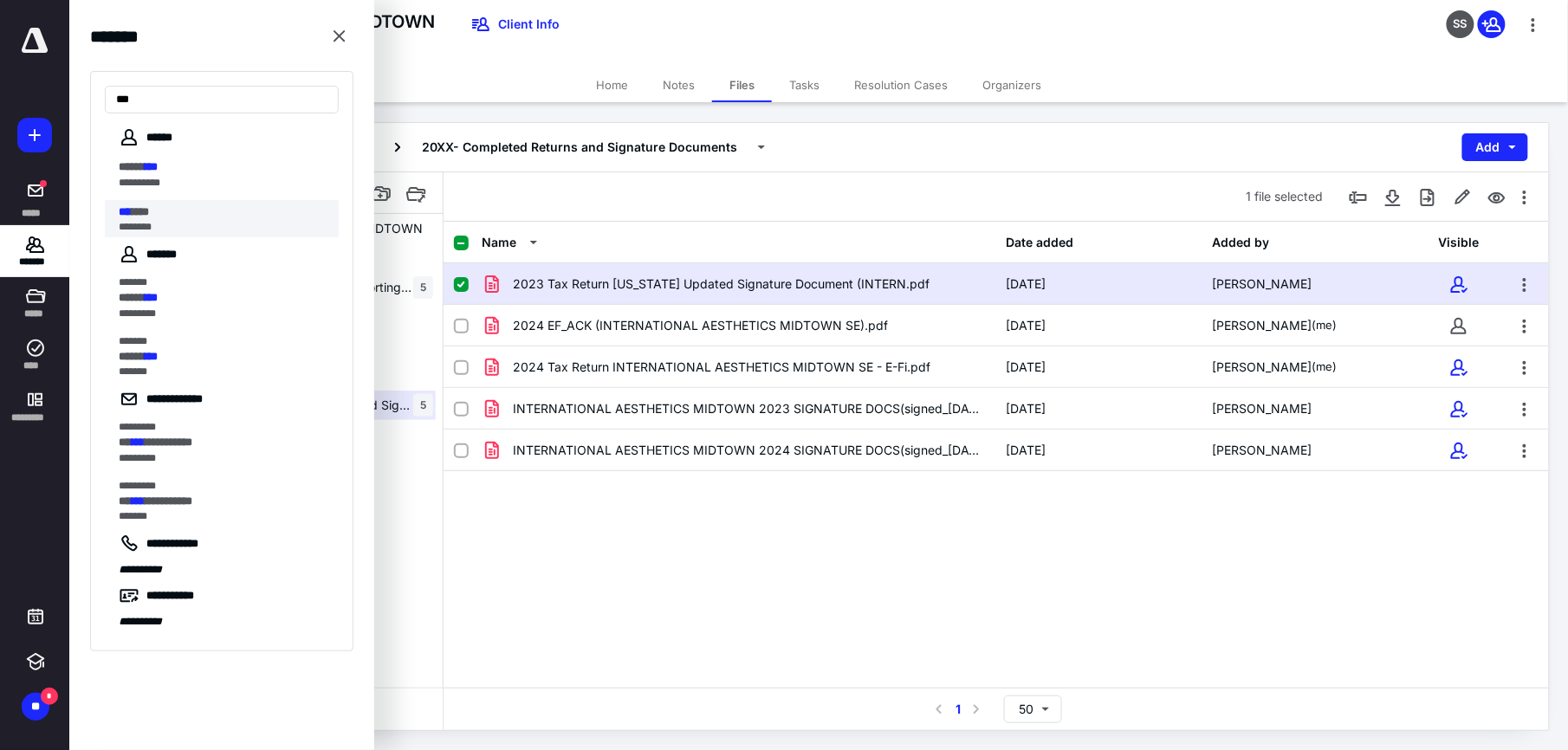 type on "***" 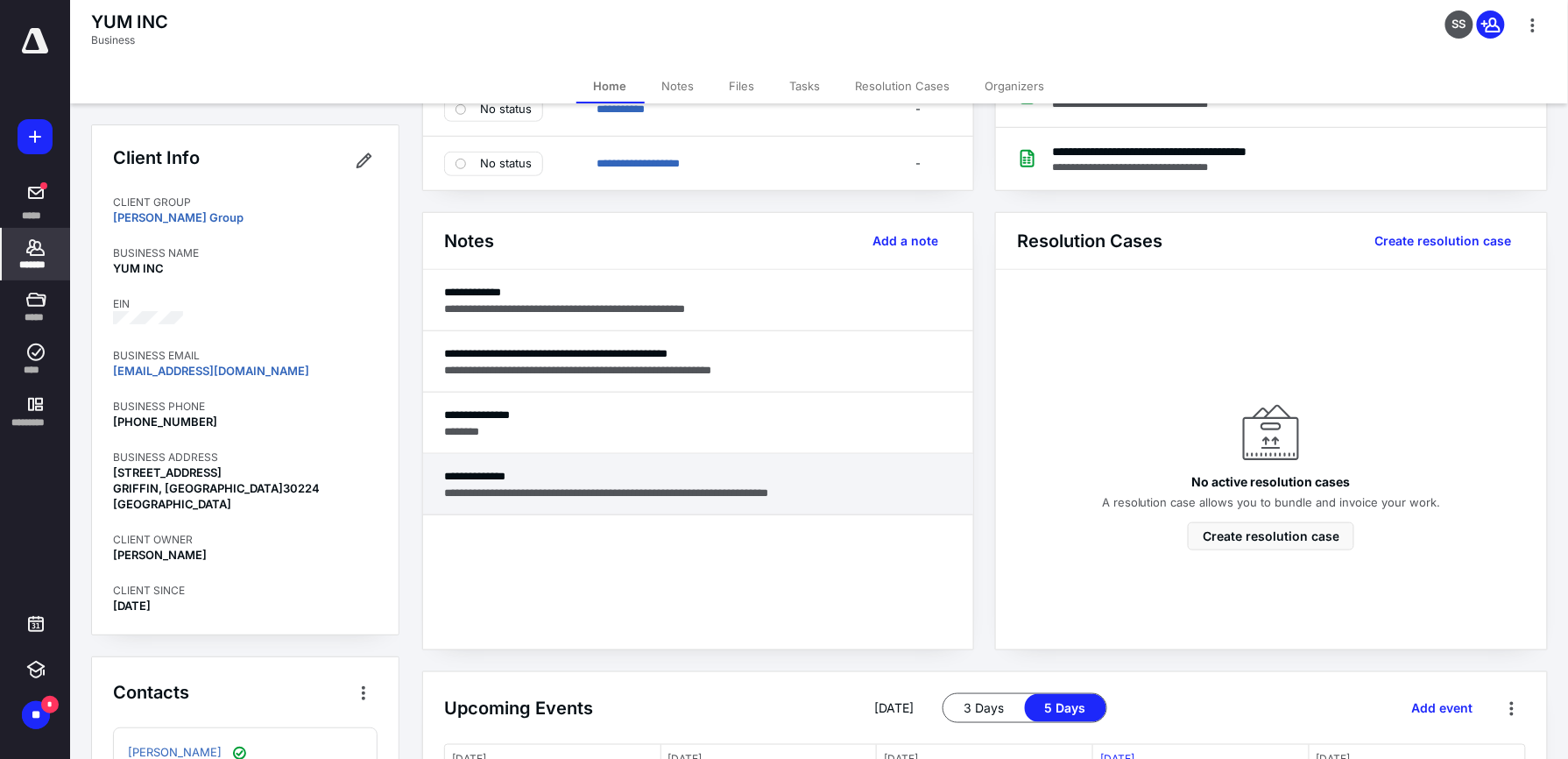 scroll, scrollTop: 309, scrollLeft: 0, axis: vertical 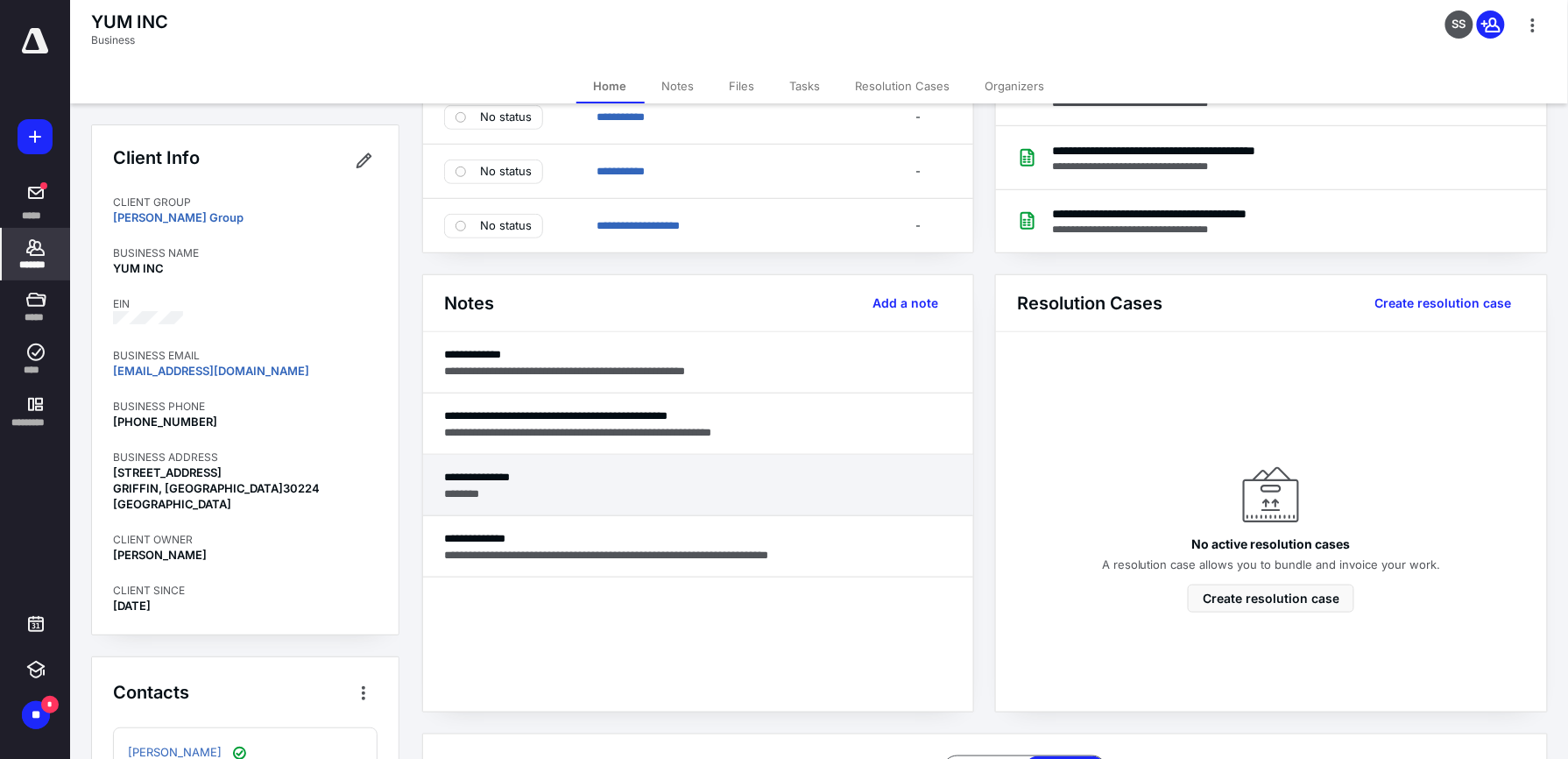 click on "**********" at bounding box center (698, 477) 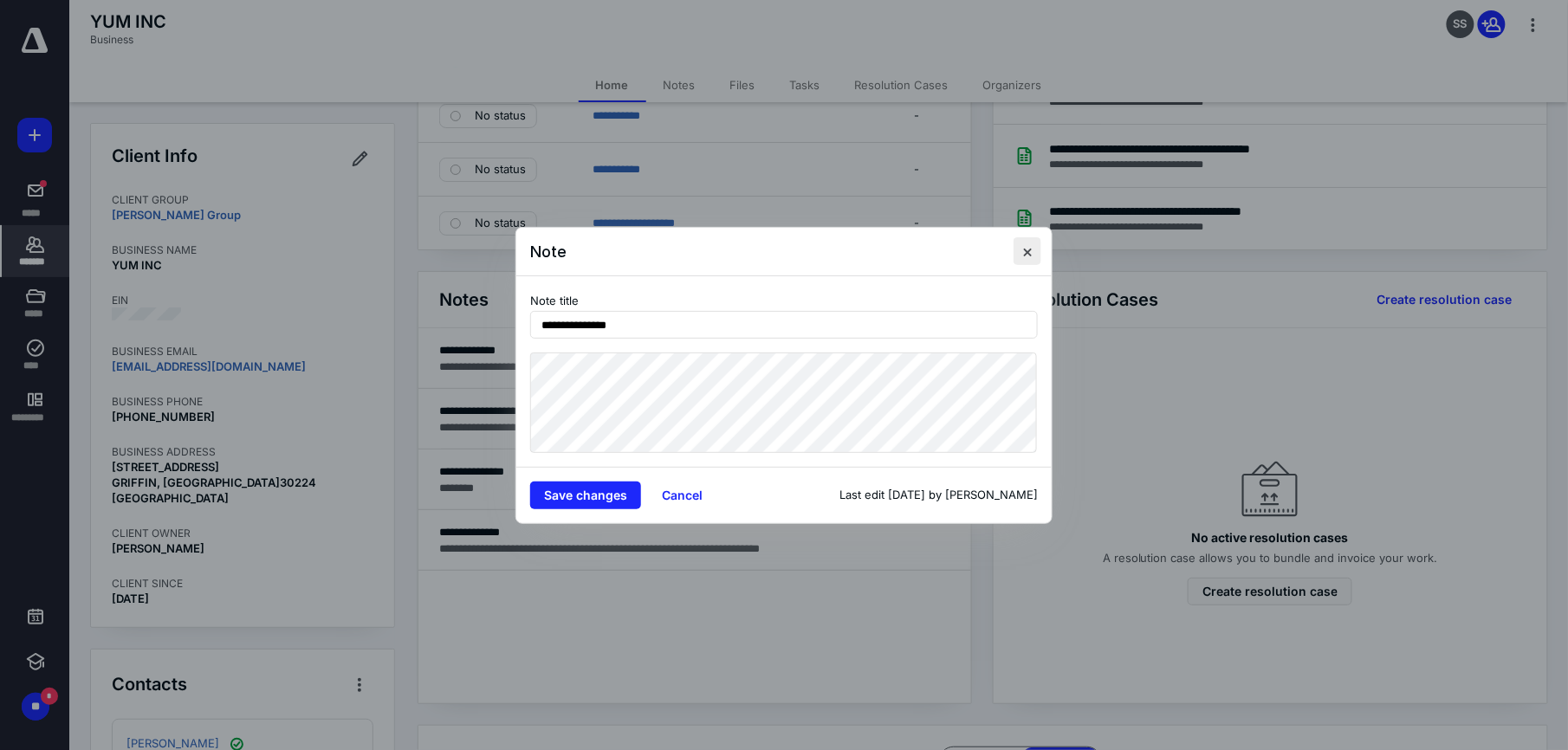 click at bounding box center [1027, 251] 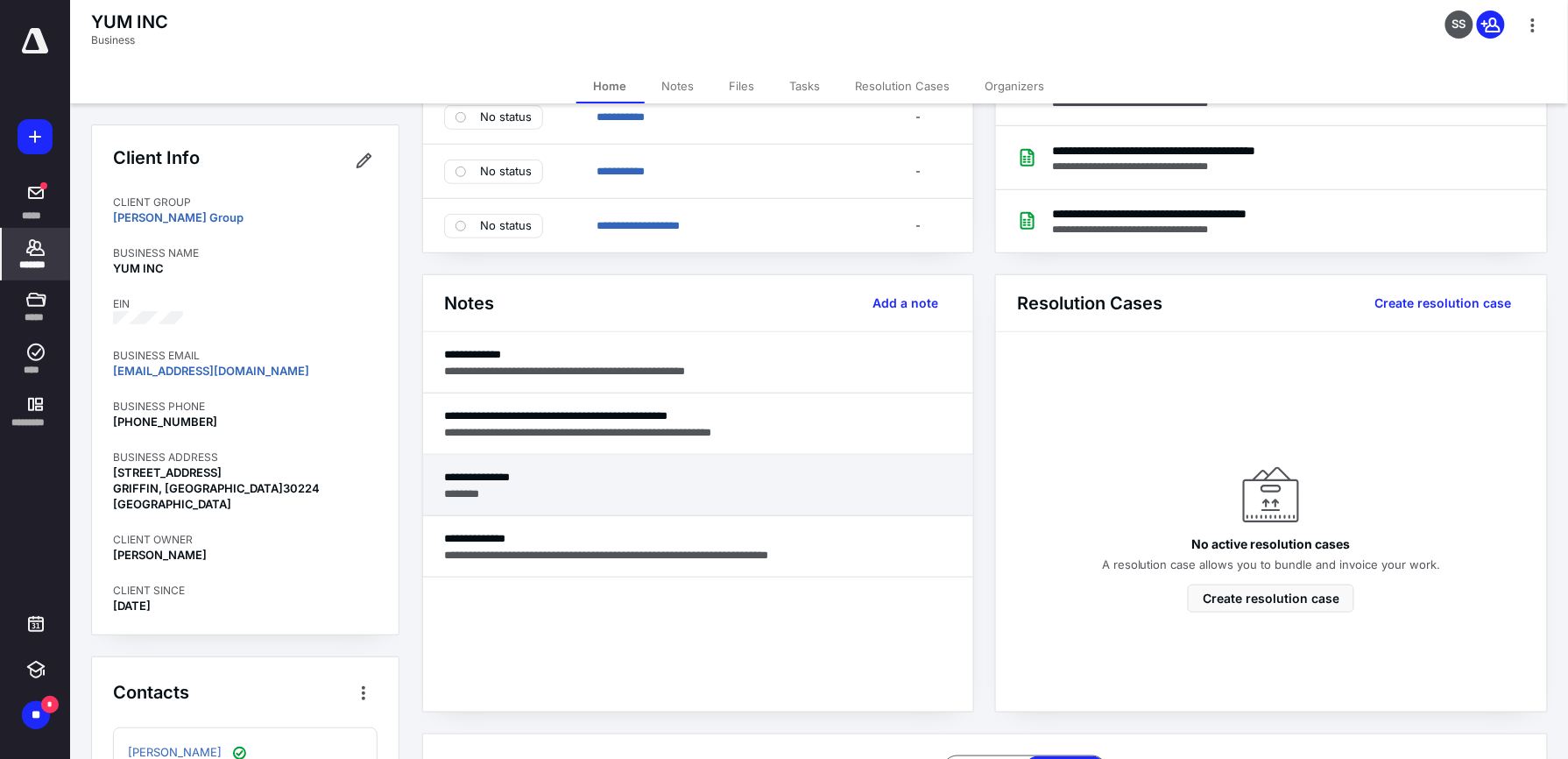 click on "**********" at bounding box center (698, 486) 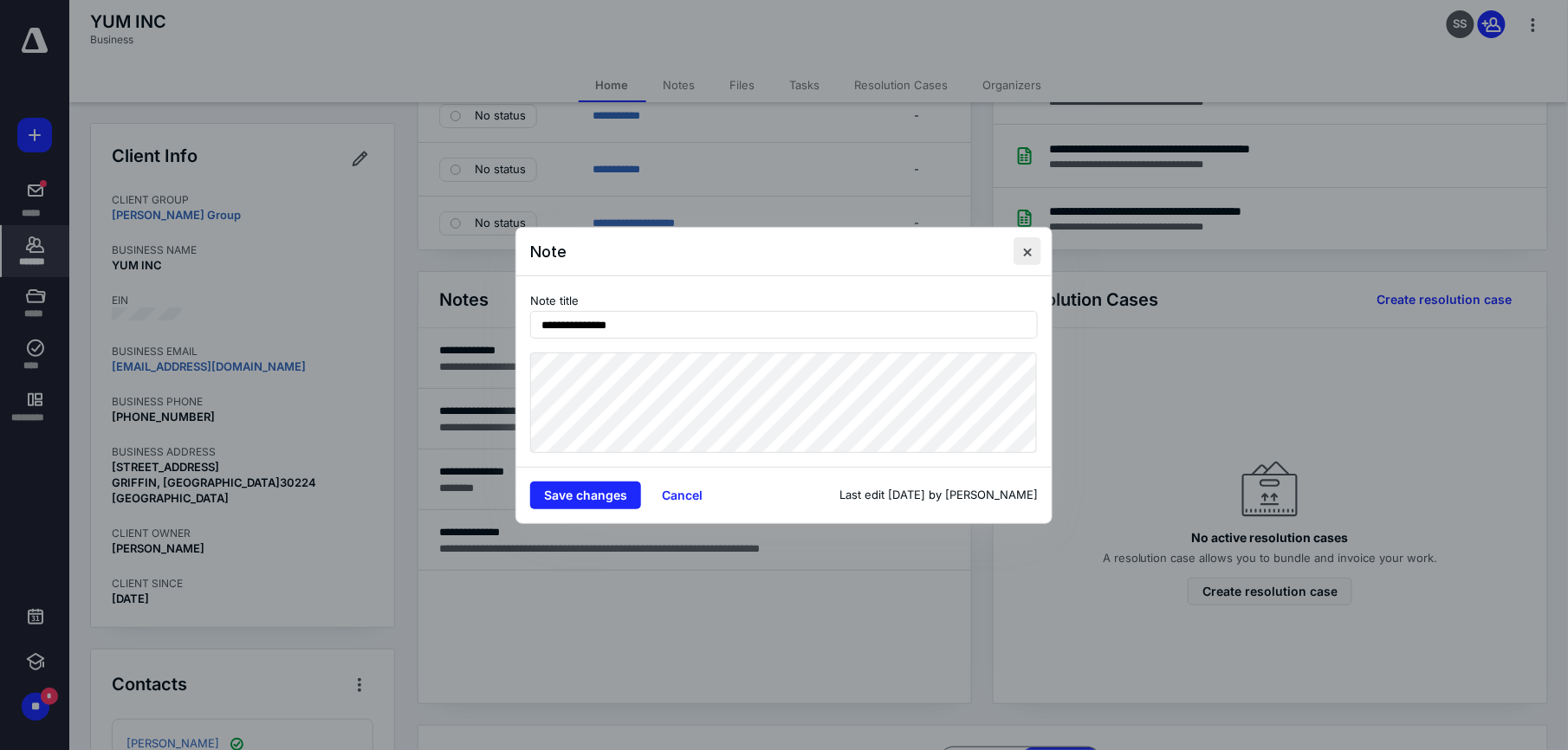 click at bounding box center [1027, 251] 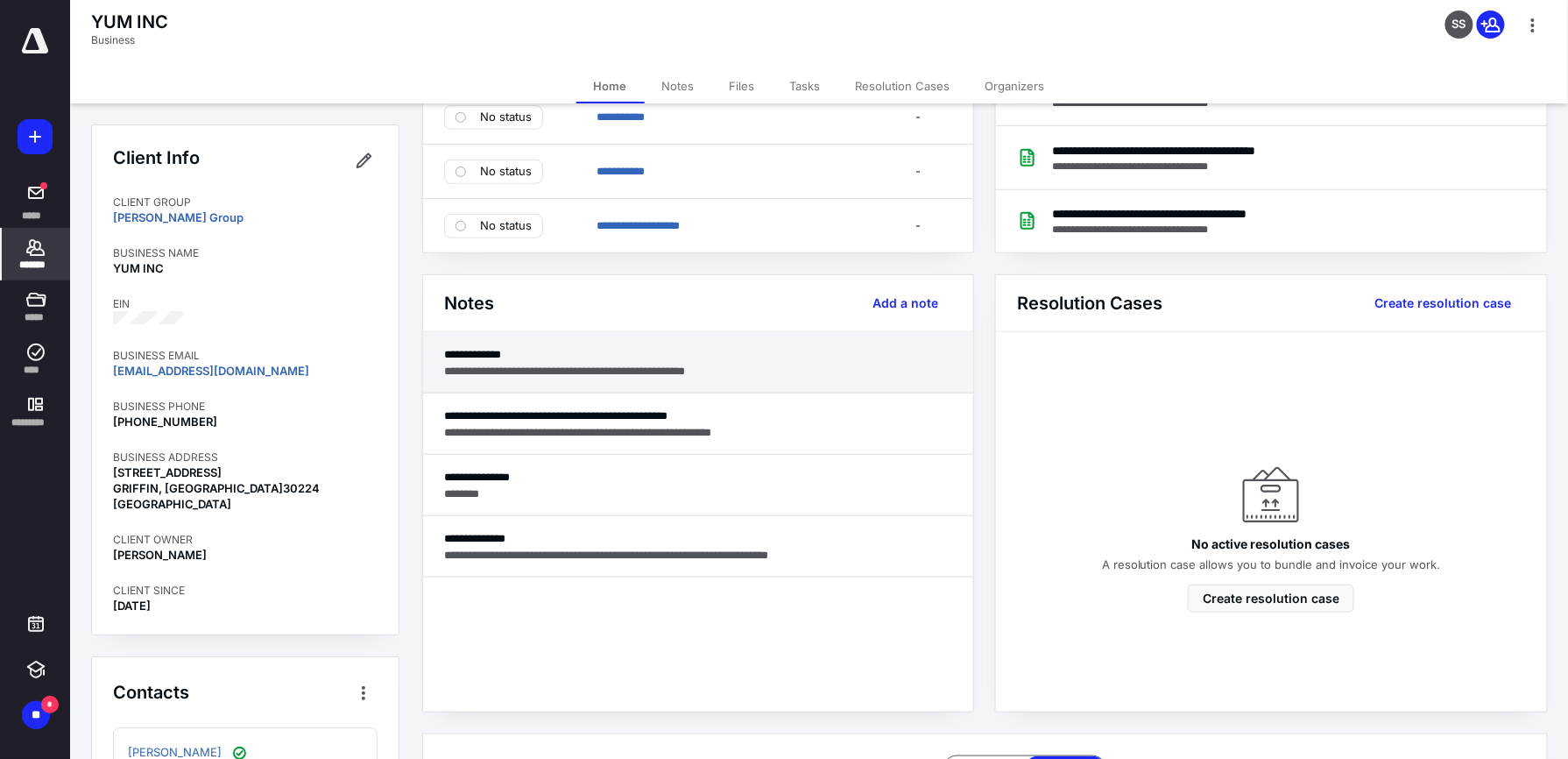 click on "**********" at bounding box center (698, 371) 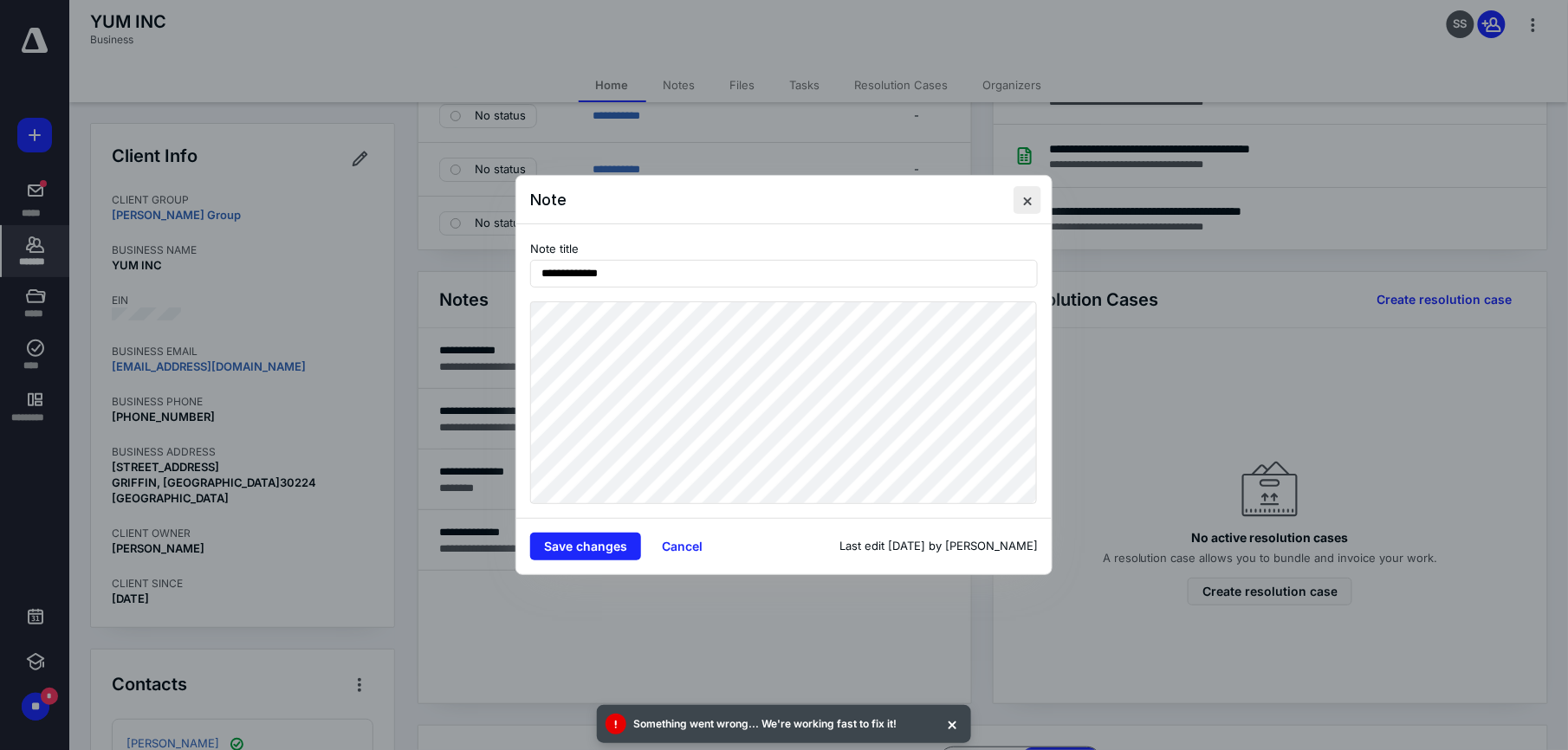 click at bounding box center [1027, 200] 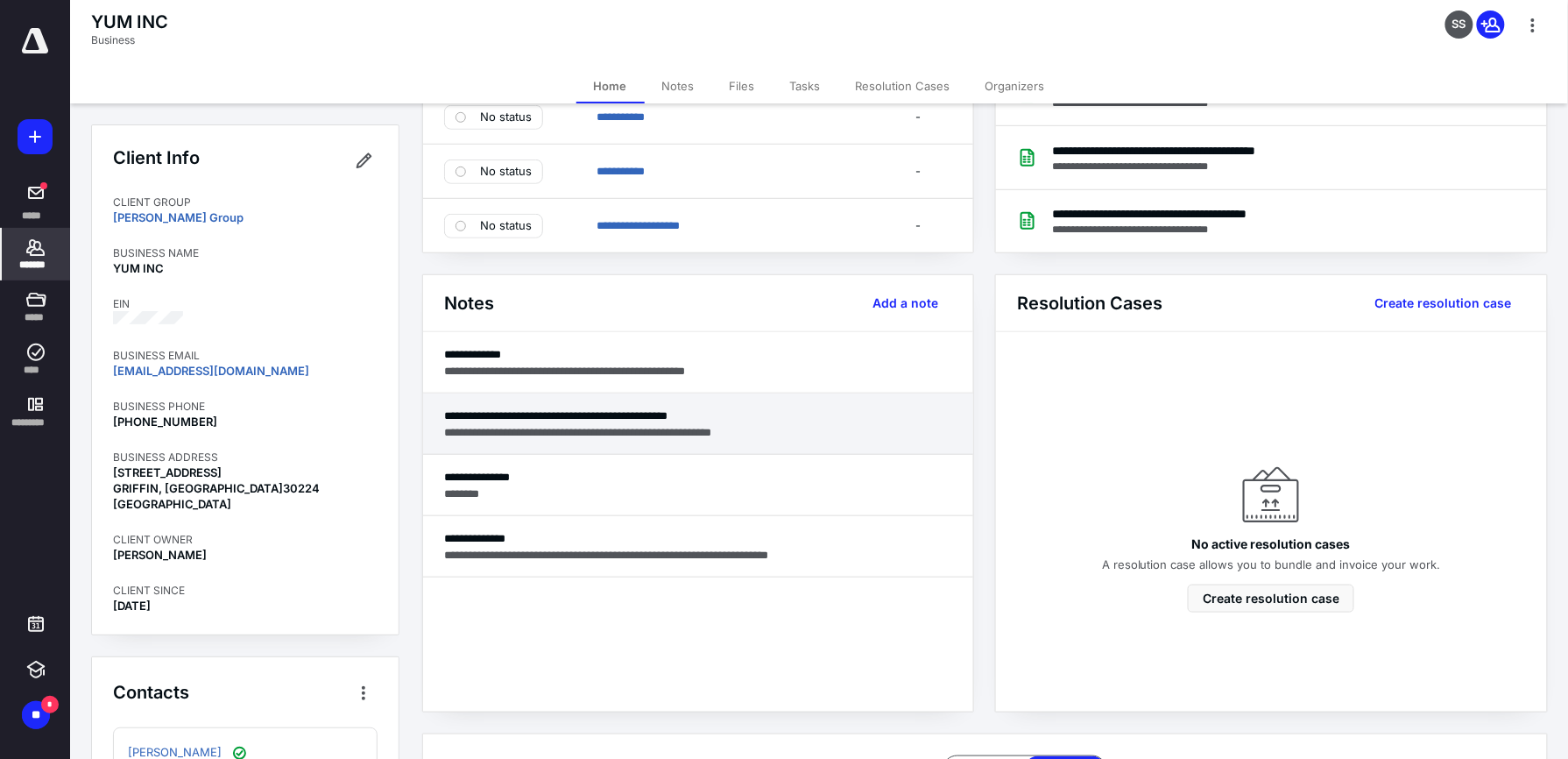 click on "**********" at bounding box center [698, 424] 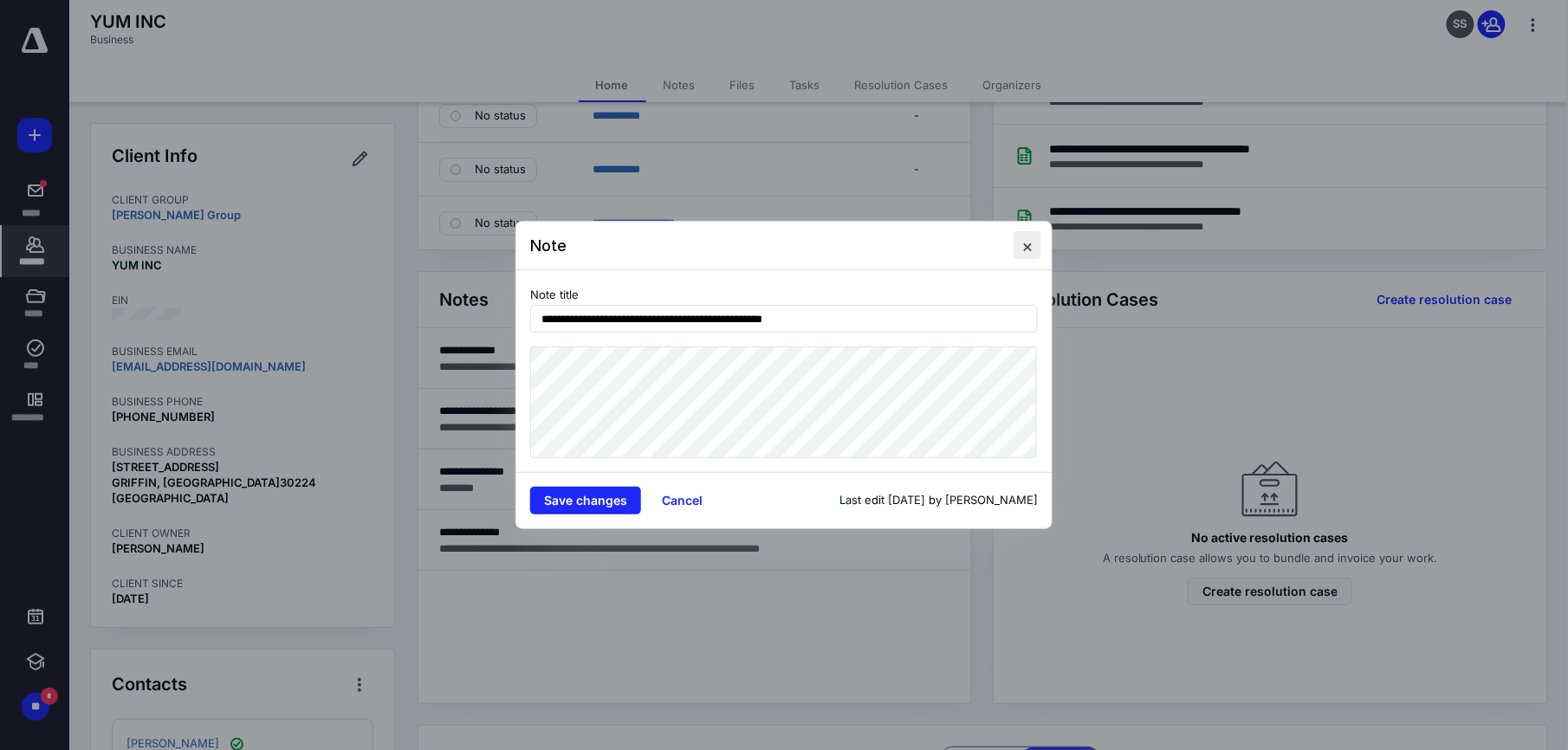 click at bounding box center (1027, 245) 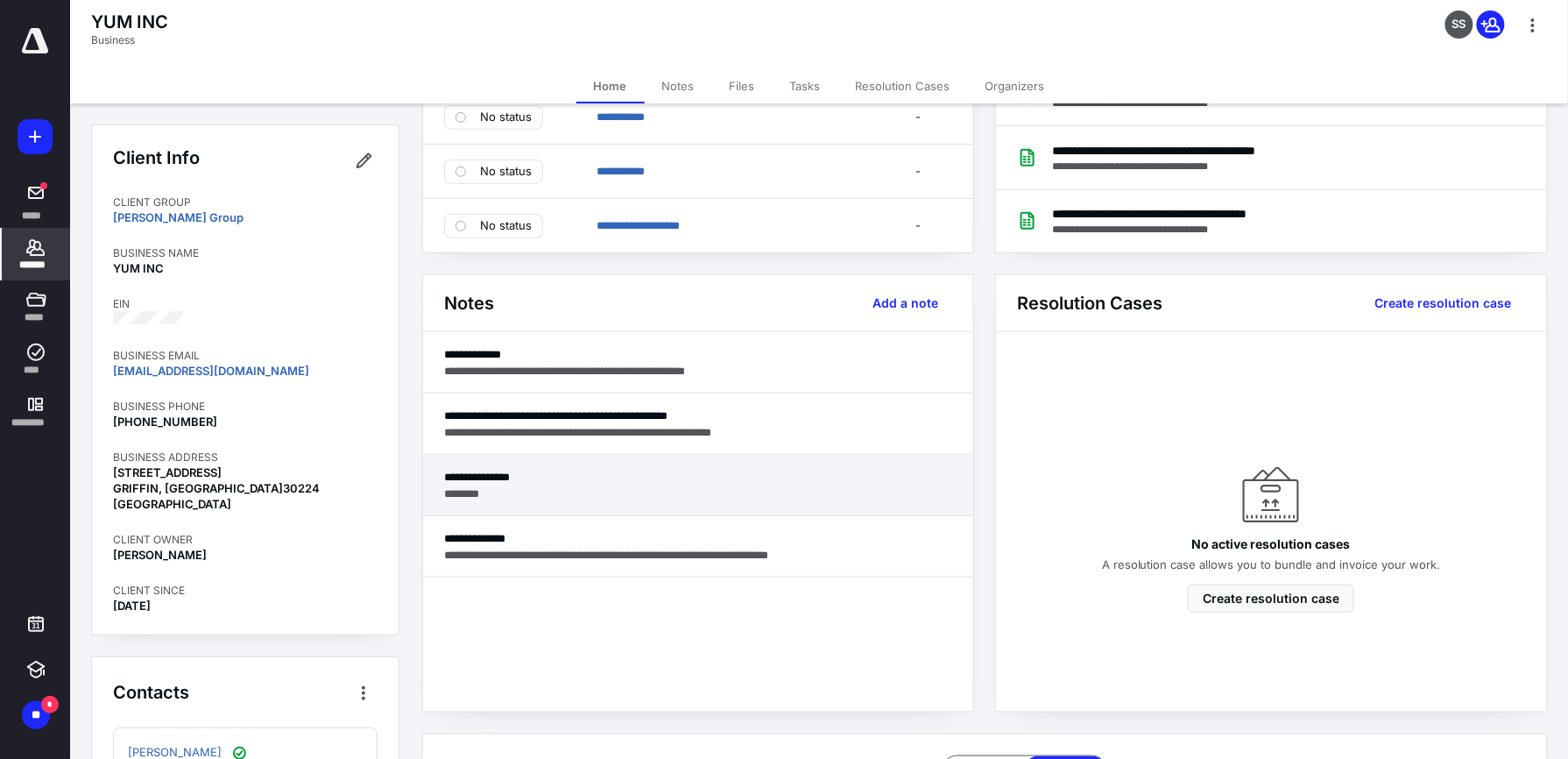 click on "**********" at bounding box center [698, 486] 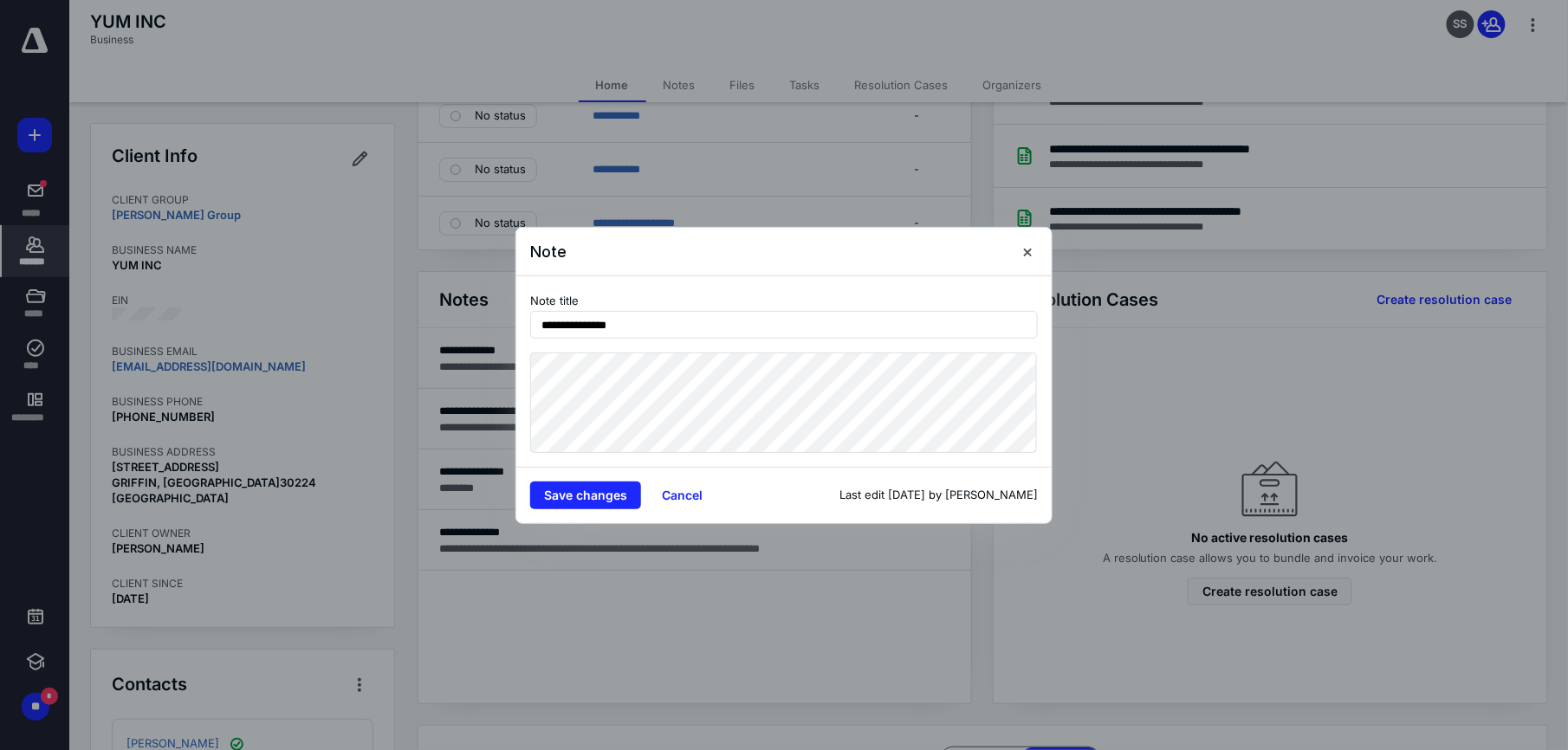 drag, startPoint x: 638, startPoint y: 323, endPoint x: 490, endPoint y: 319, distance: 148.05404 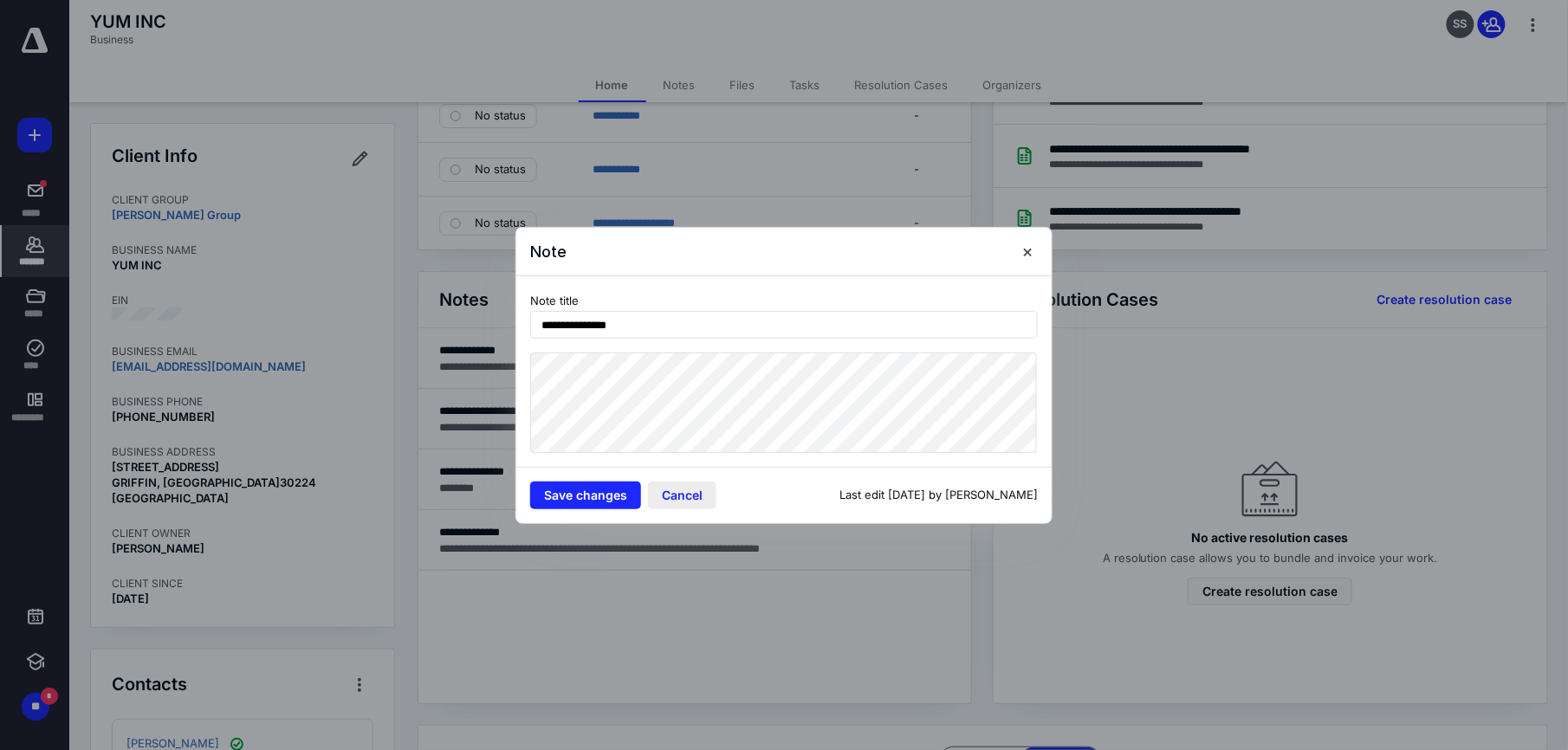 click on "Cancel" at bounding box center [682, 495] 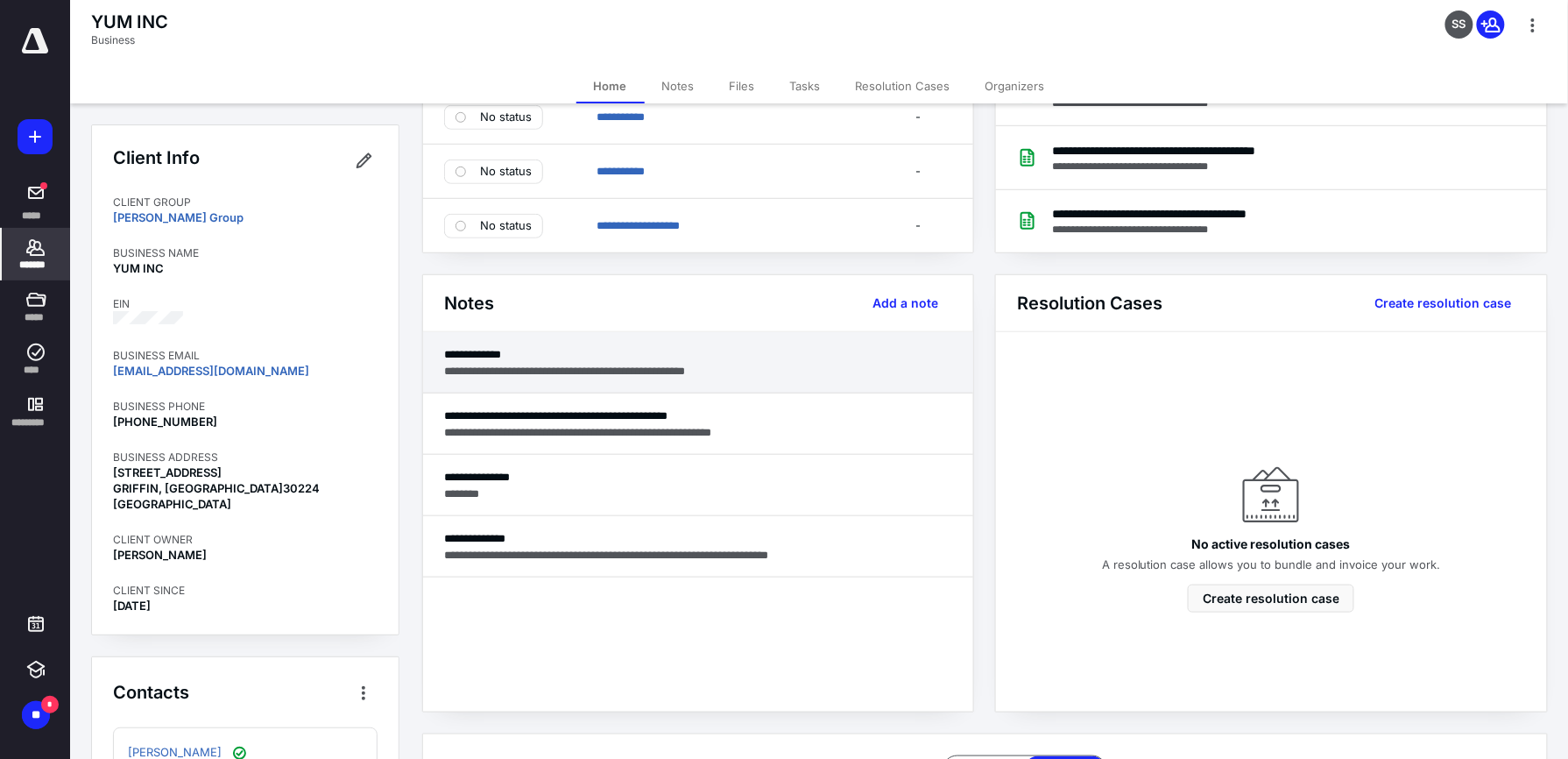 click on "**********" at bounding box center [698, 371] 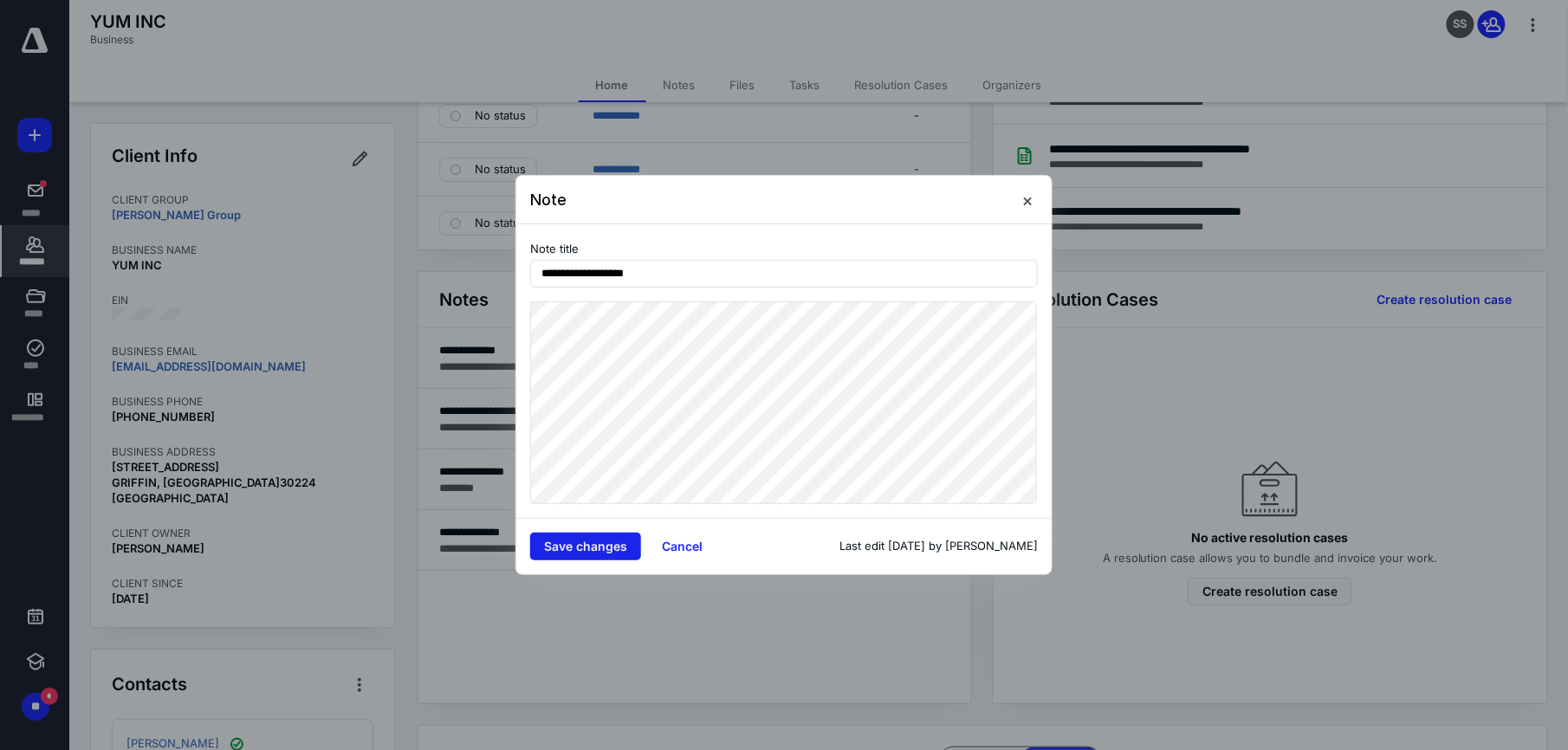 type on "**********" 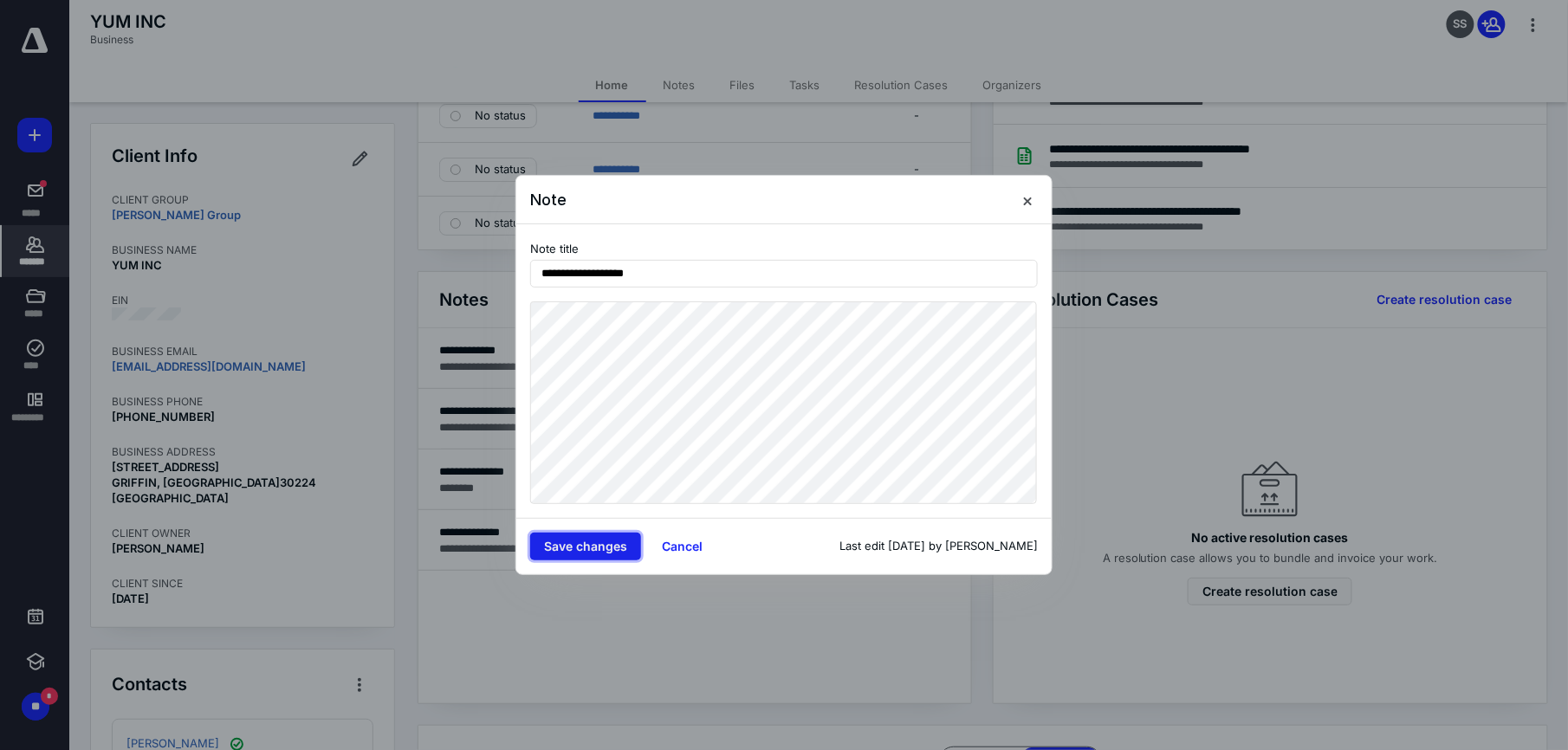 click on "Save changes" at bounding box center [586, 546] 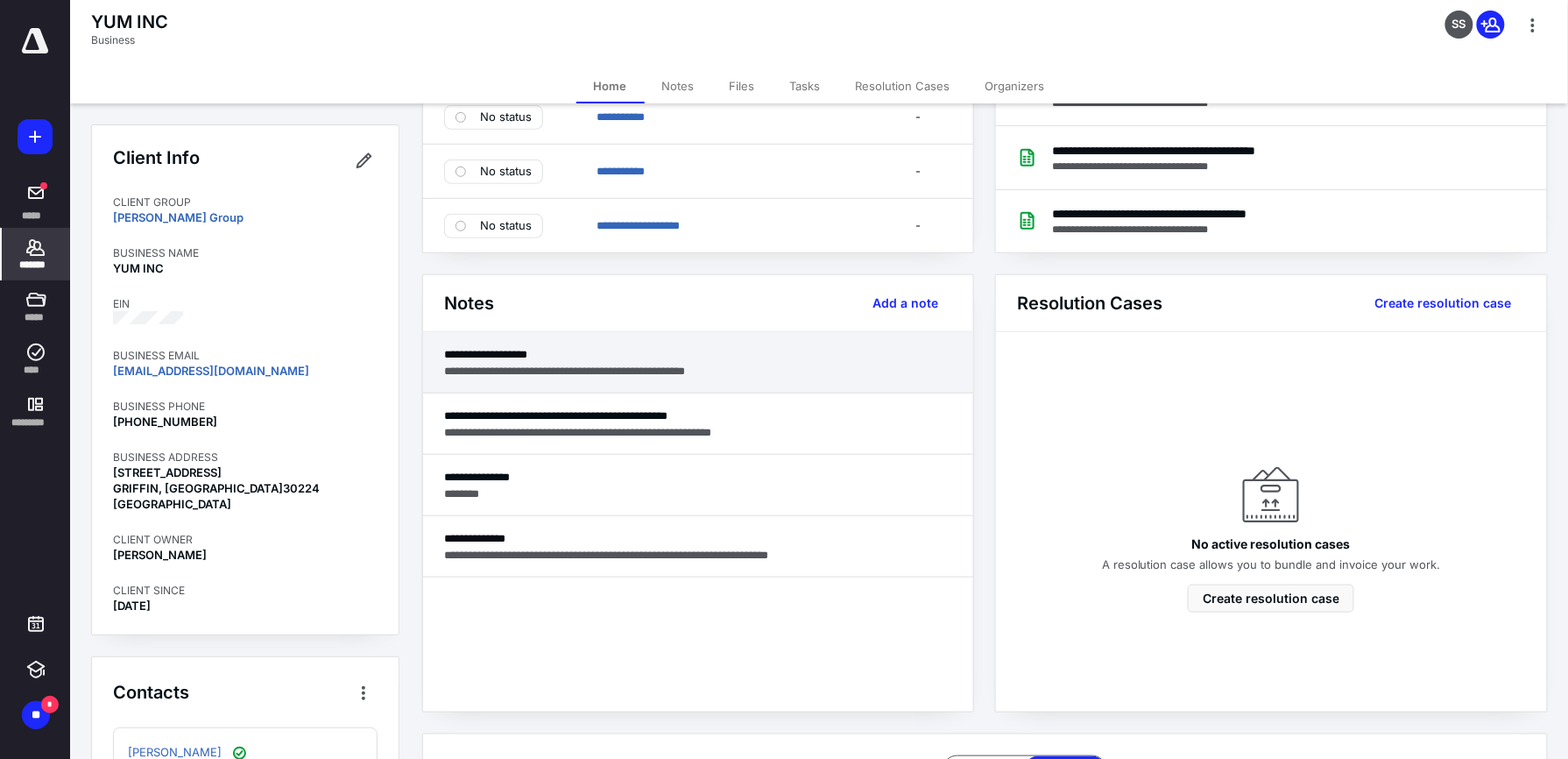 click on "**********" at bounding box center [698, 354] 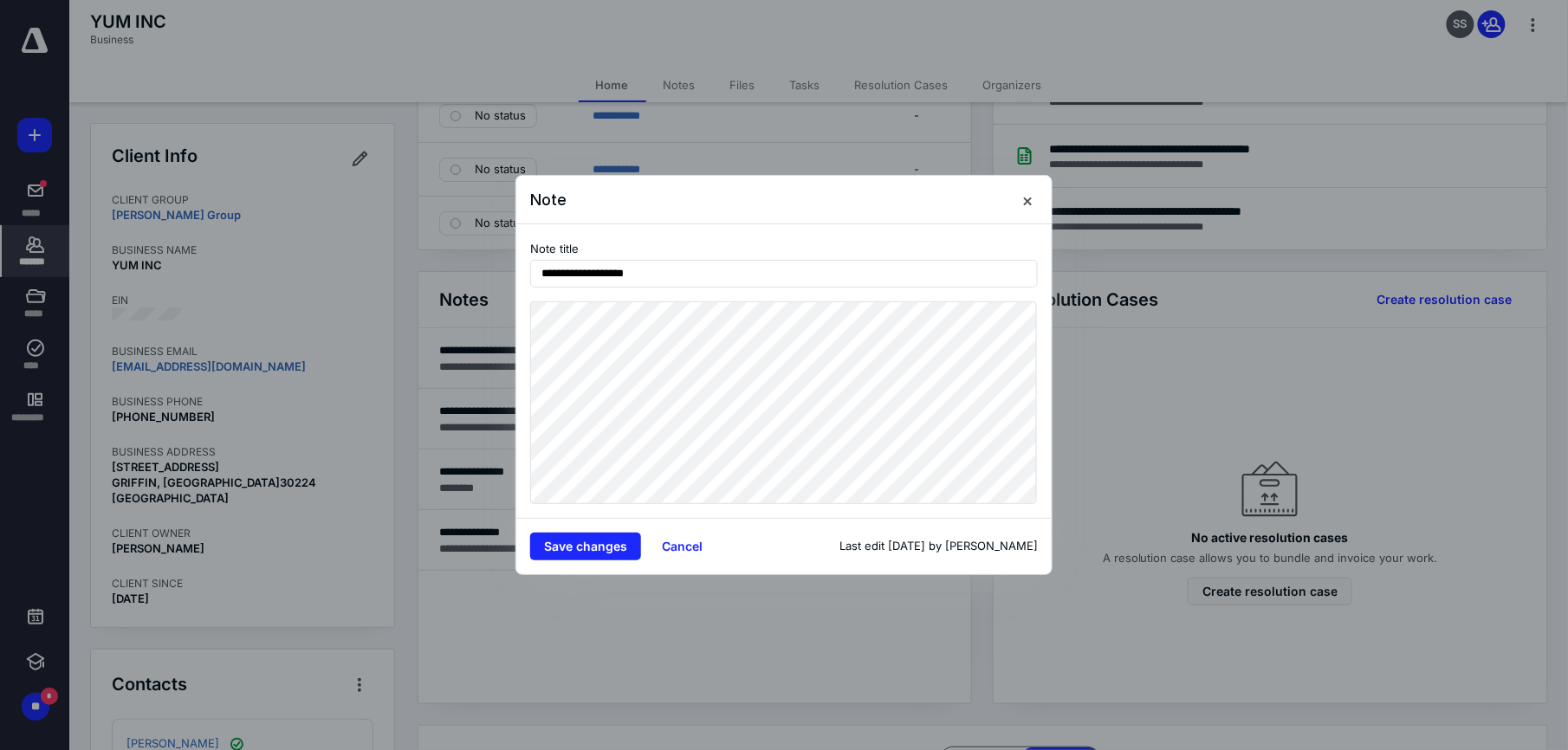 click at bounding box center (784, 375) 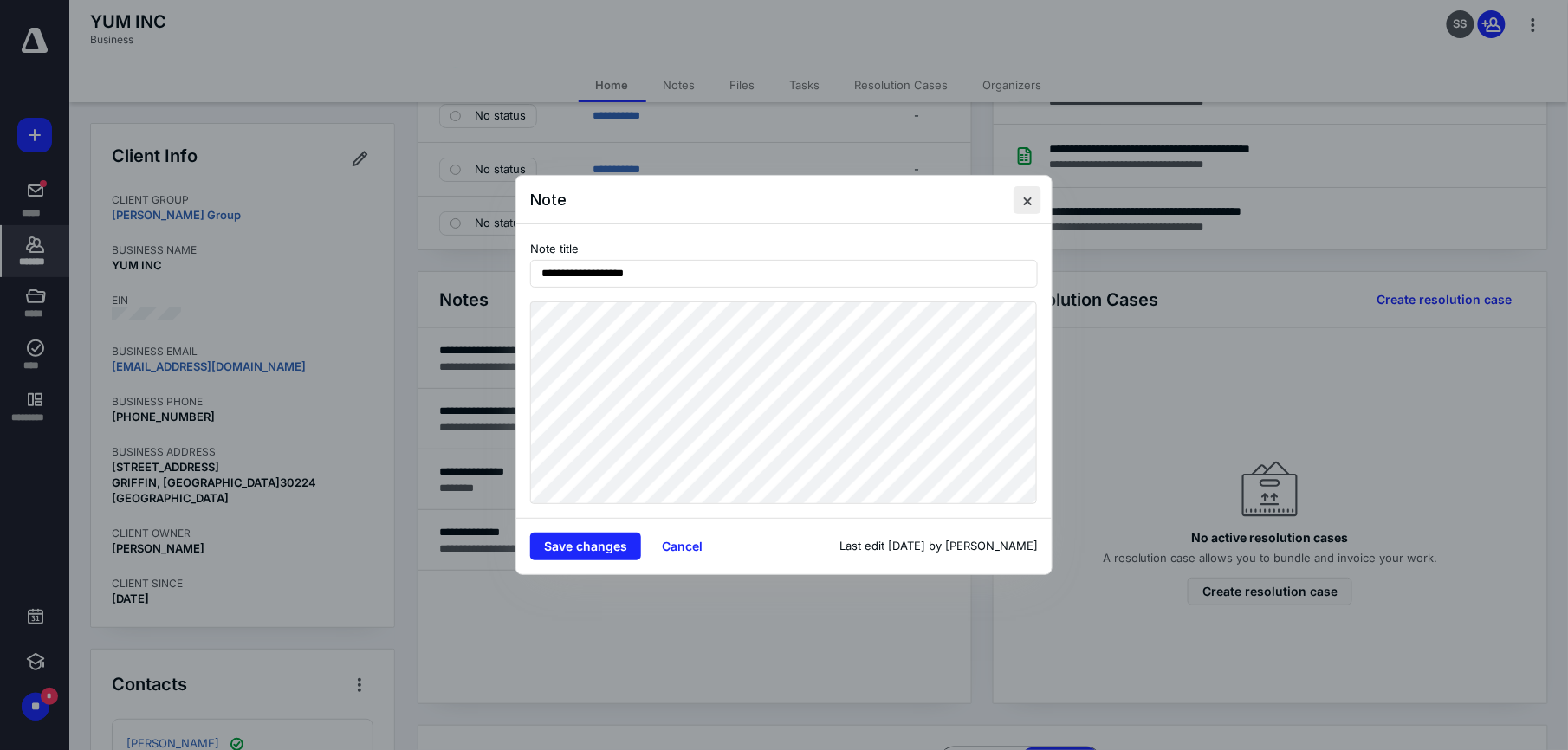 click at bounding box center [1027, 200] 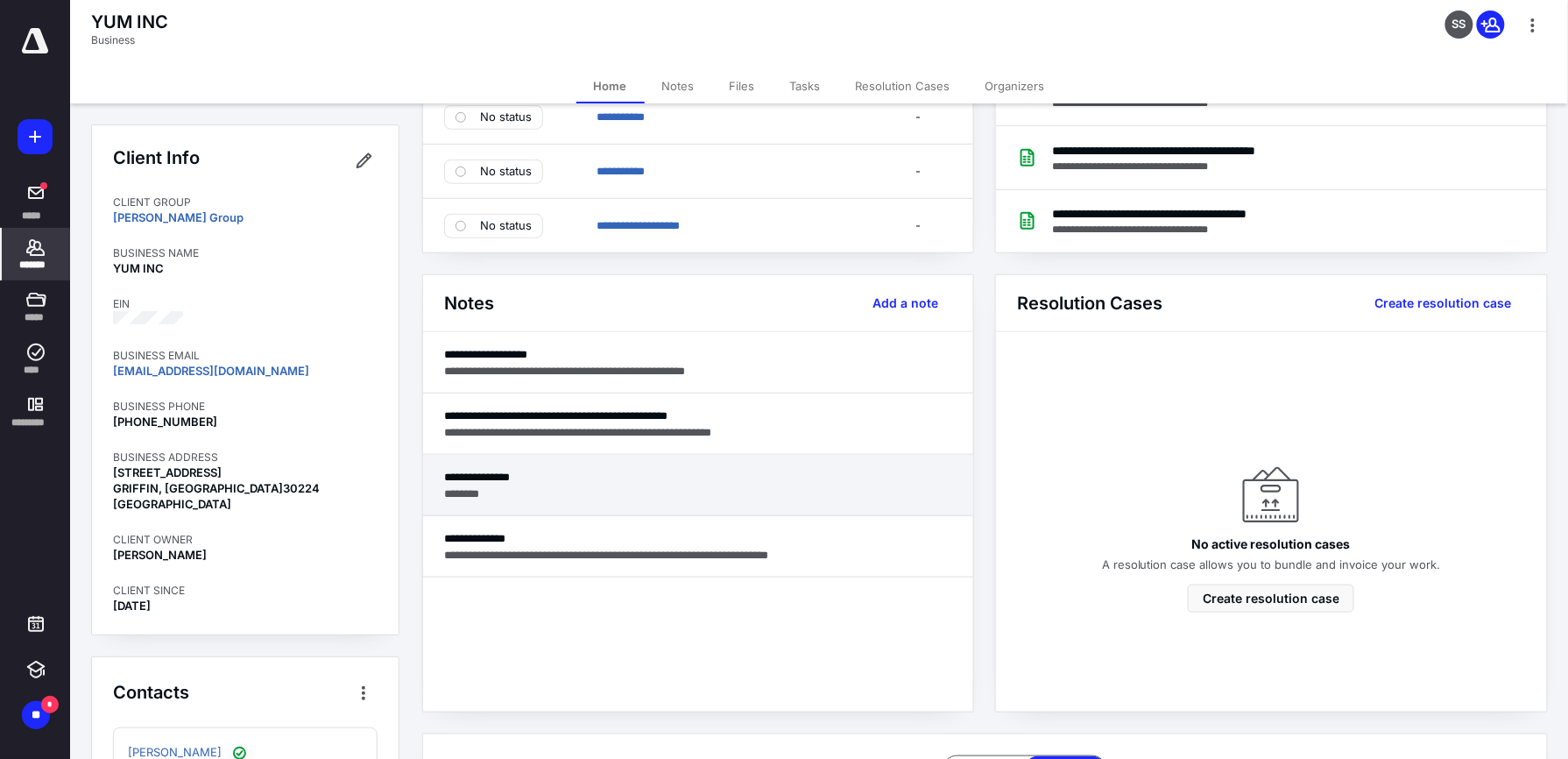click on "********" at bounding box center (698, 493) 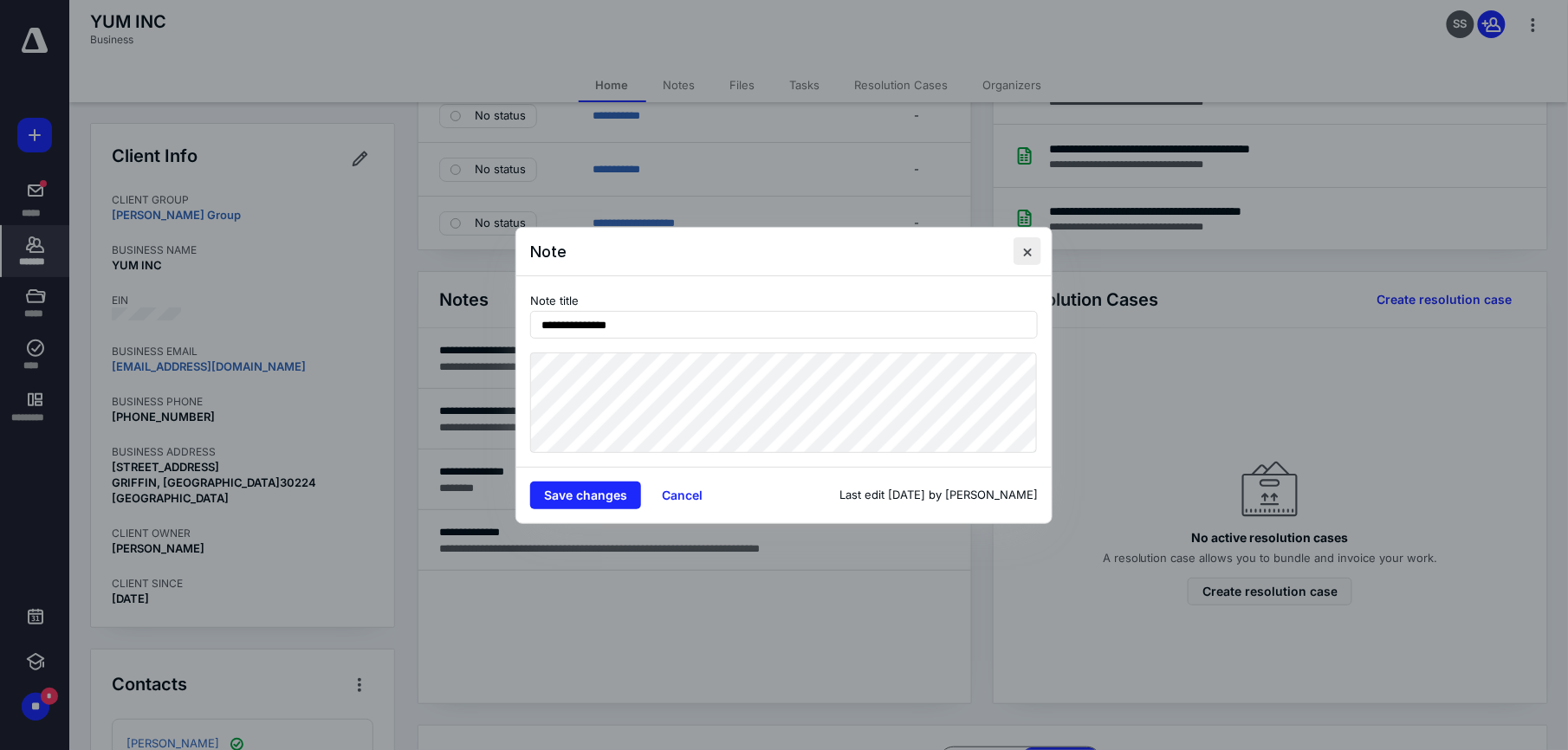 click at bounding box center (1027, 251) 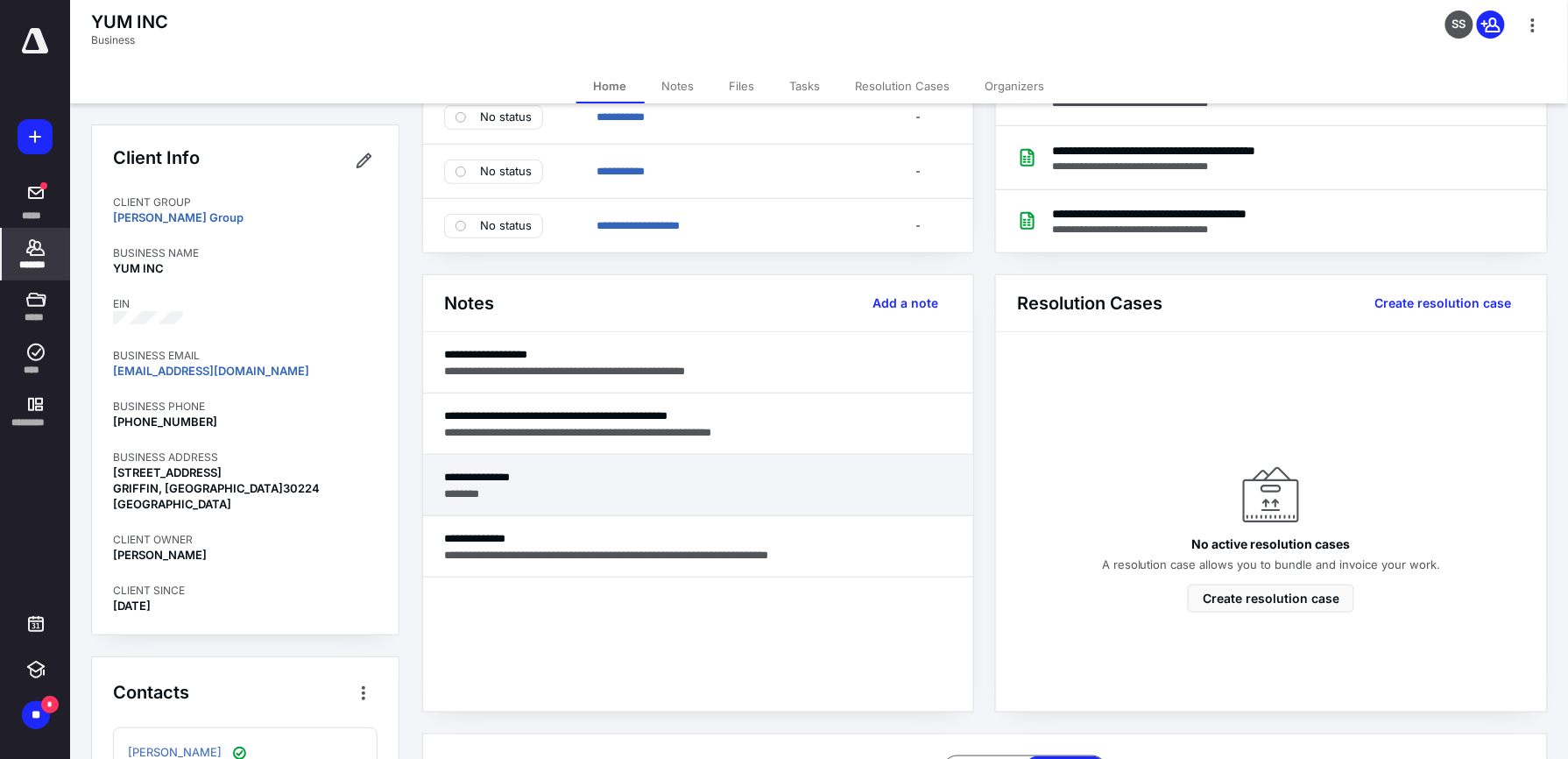 click on "********" at bounding box center [698, 493] 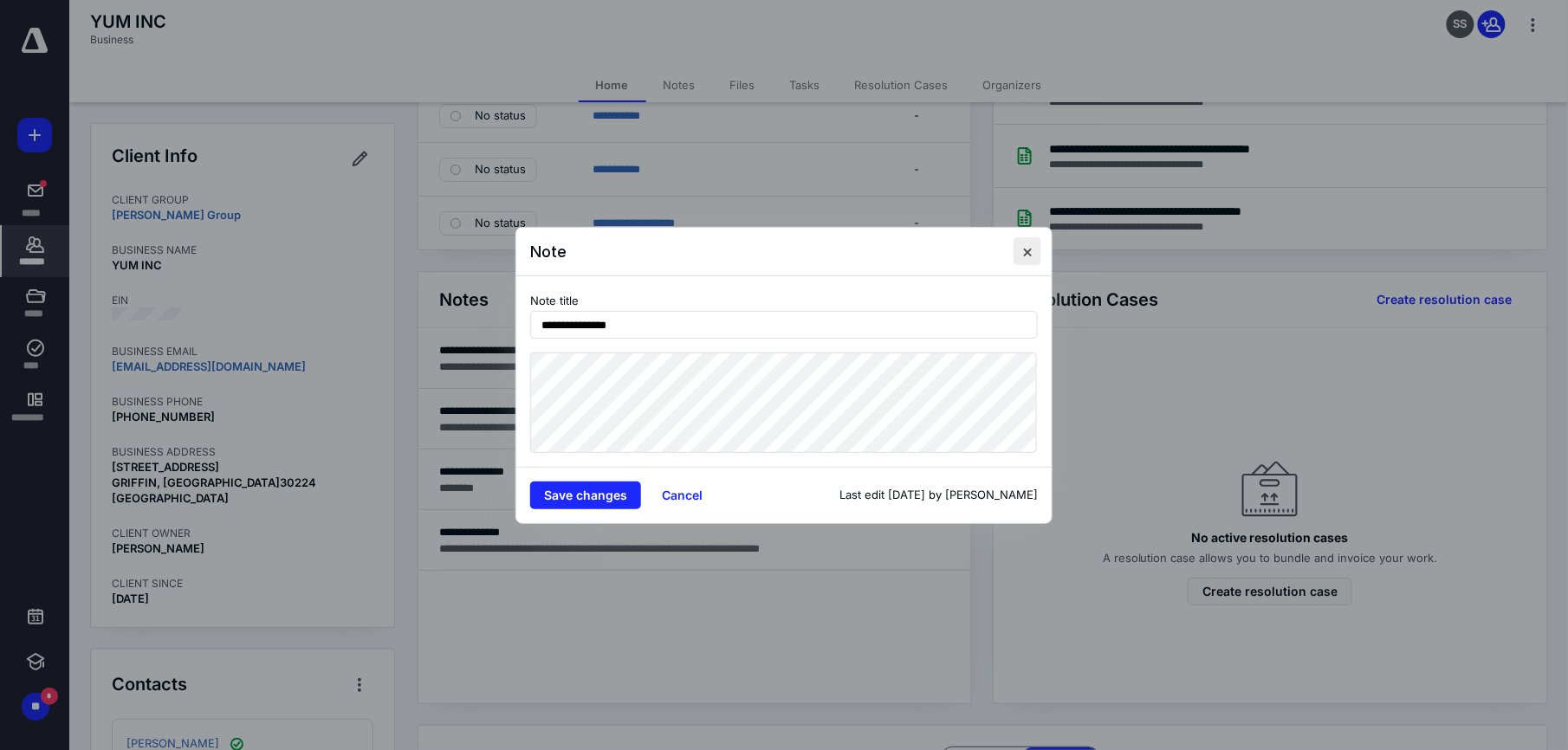 click at bounding box center (1027, 251) 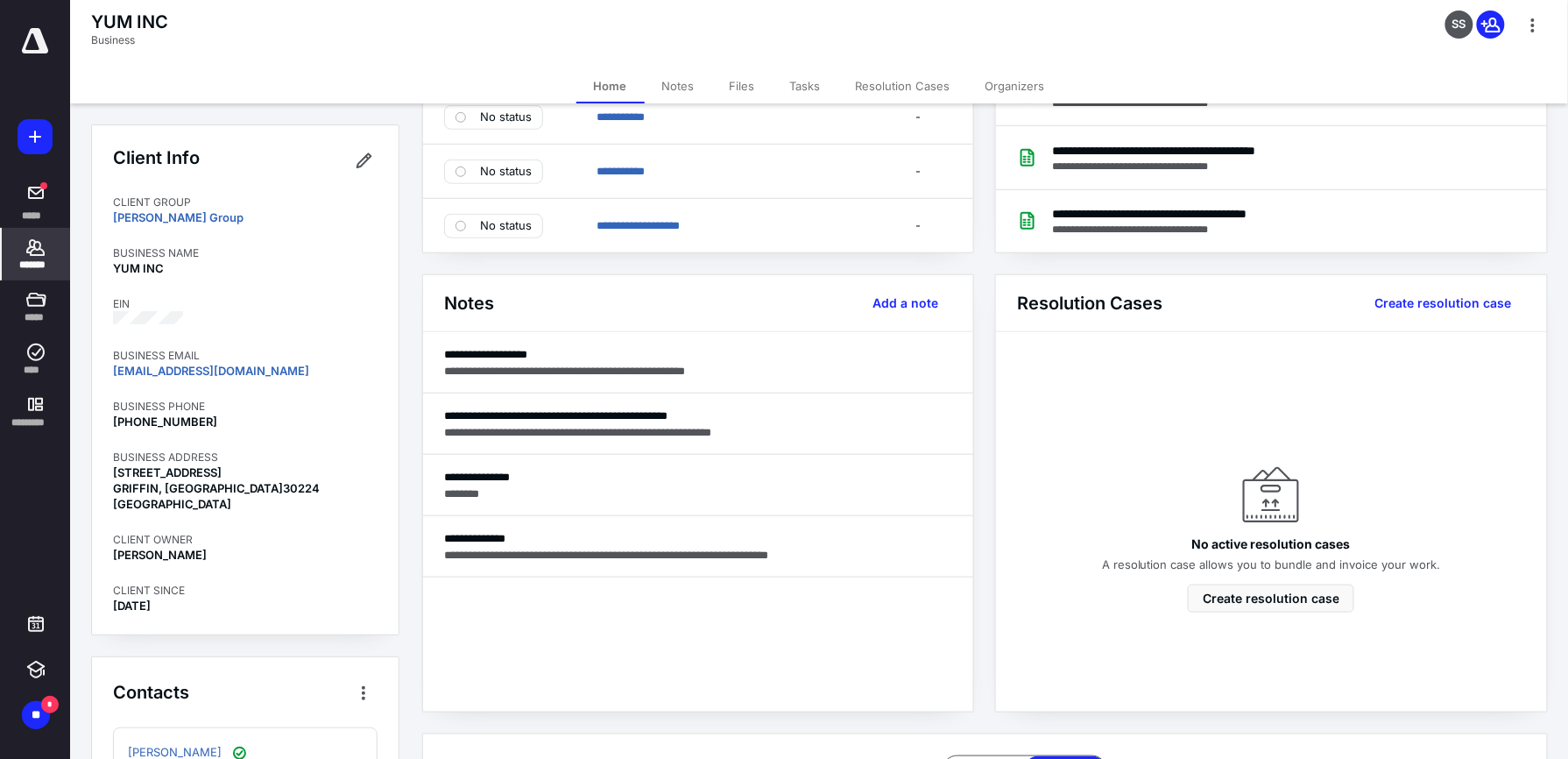 click on "Tasks" at bounding box center [805, 86] 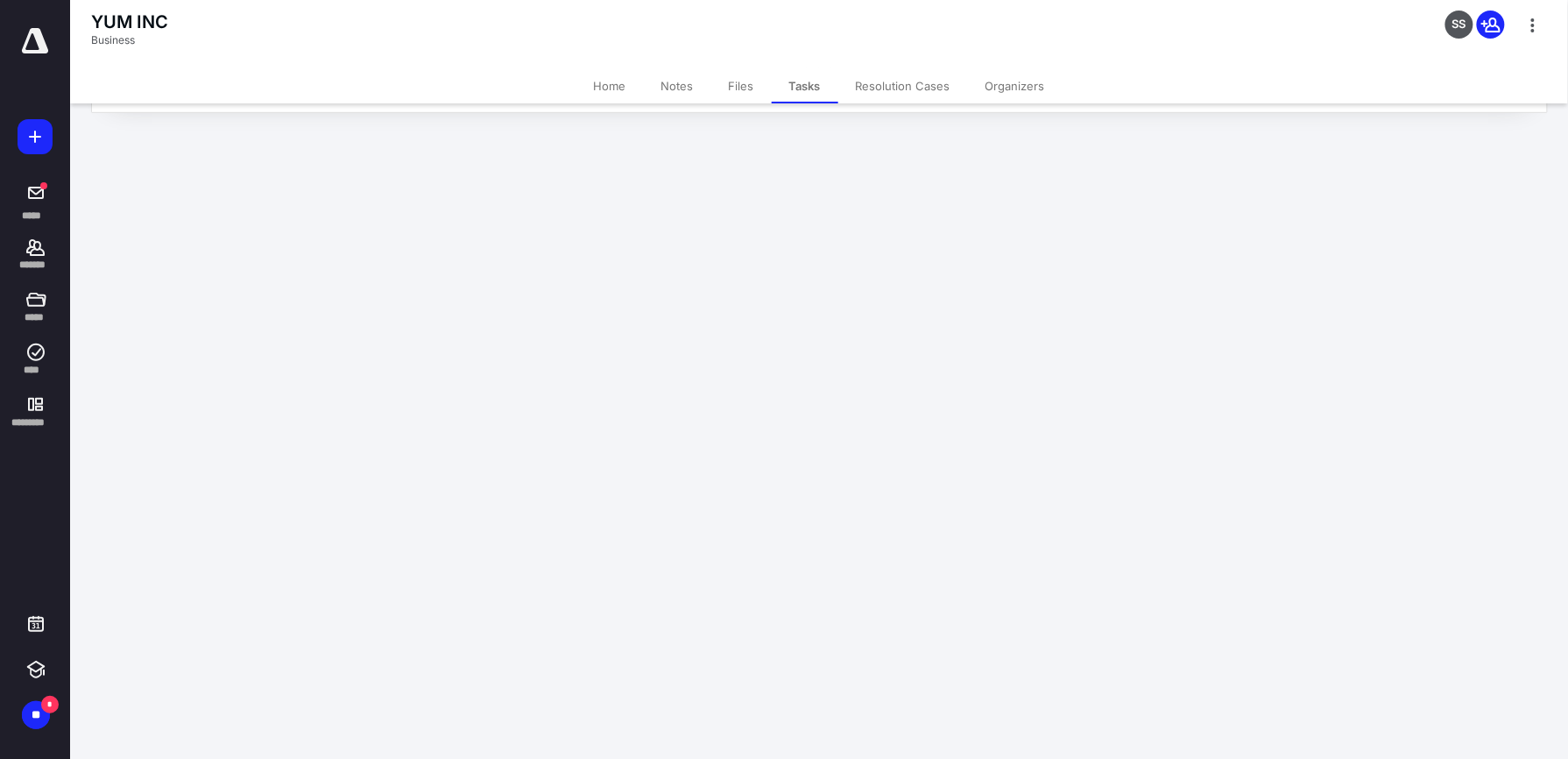 scroll, scrollTop: 0, scrollLeft: 0, axis: both 